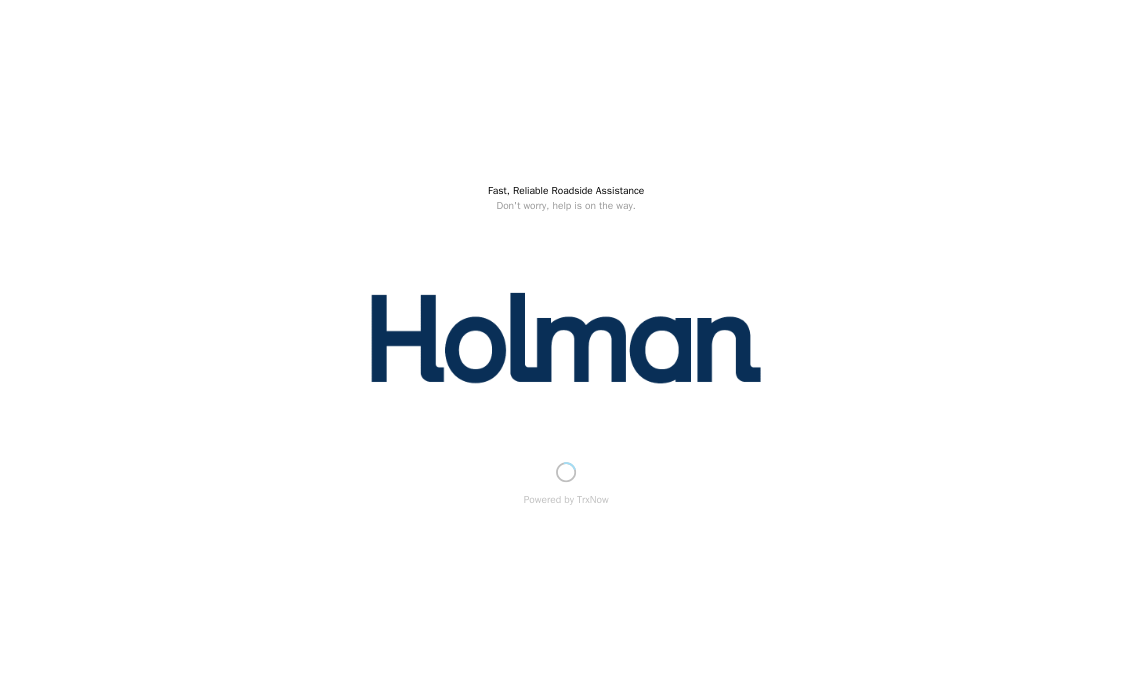 scroll, scrollTop: 0, scrollLeft: 0, axis: both 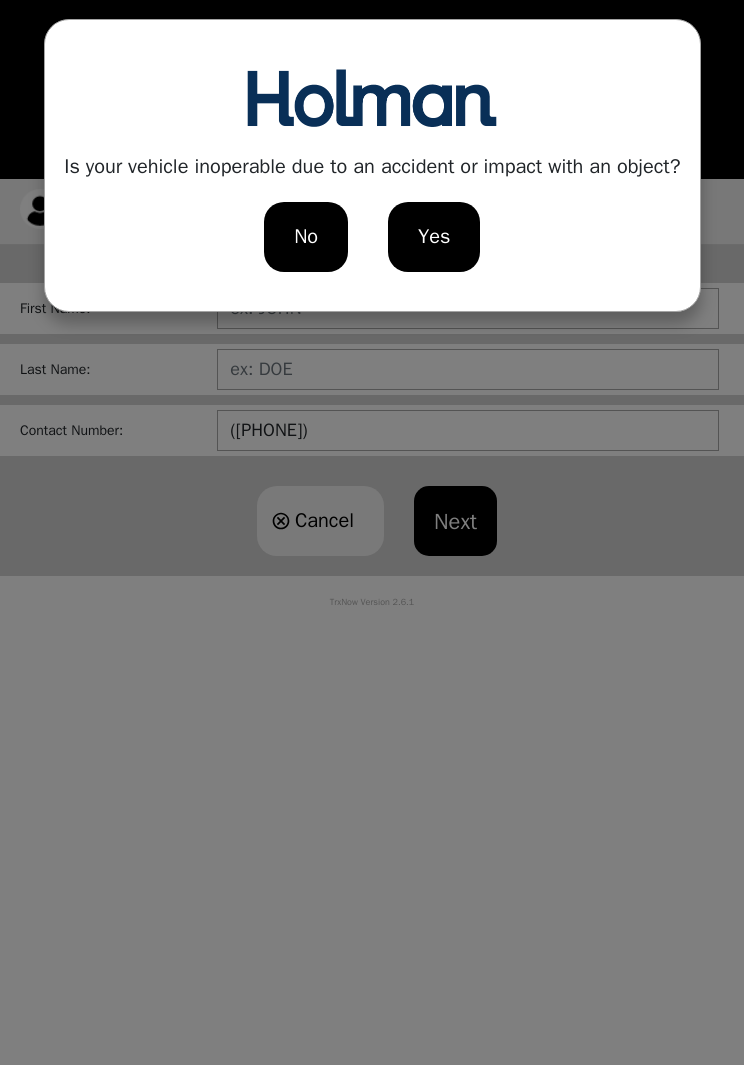 click on "No" at bounding box center (306, 237) 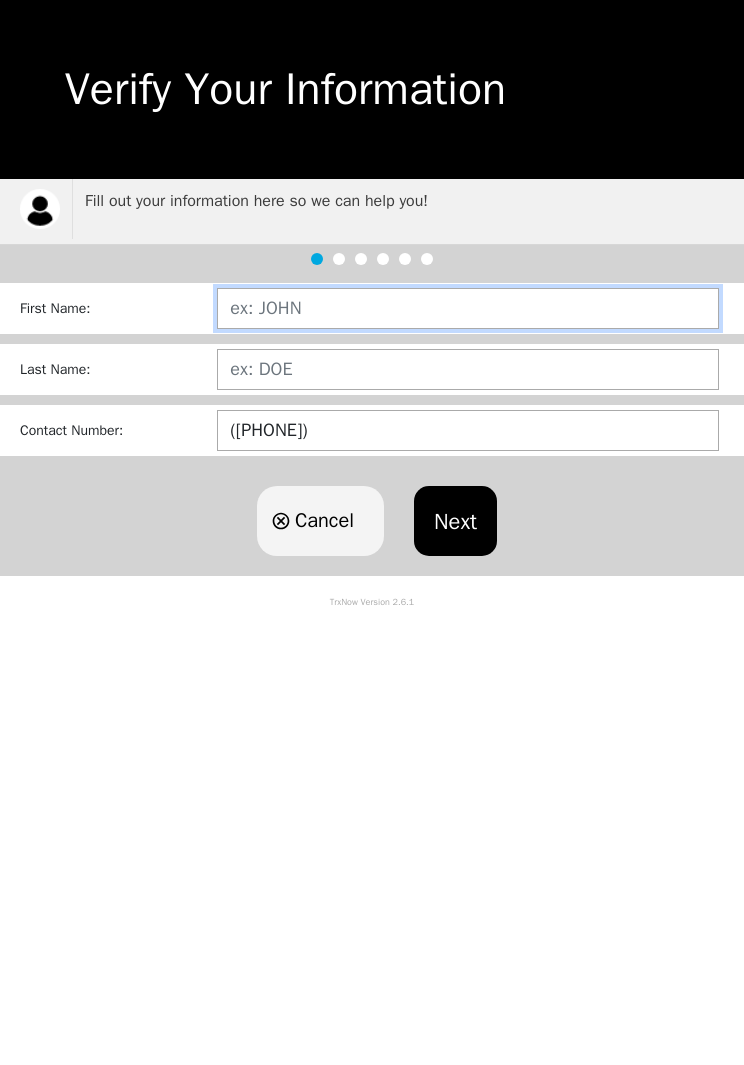 click at bounding box center (468, 308) 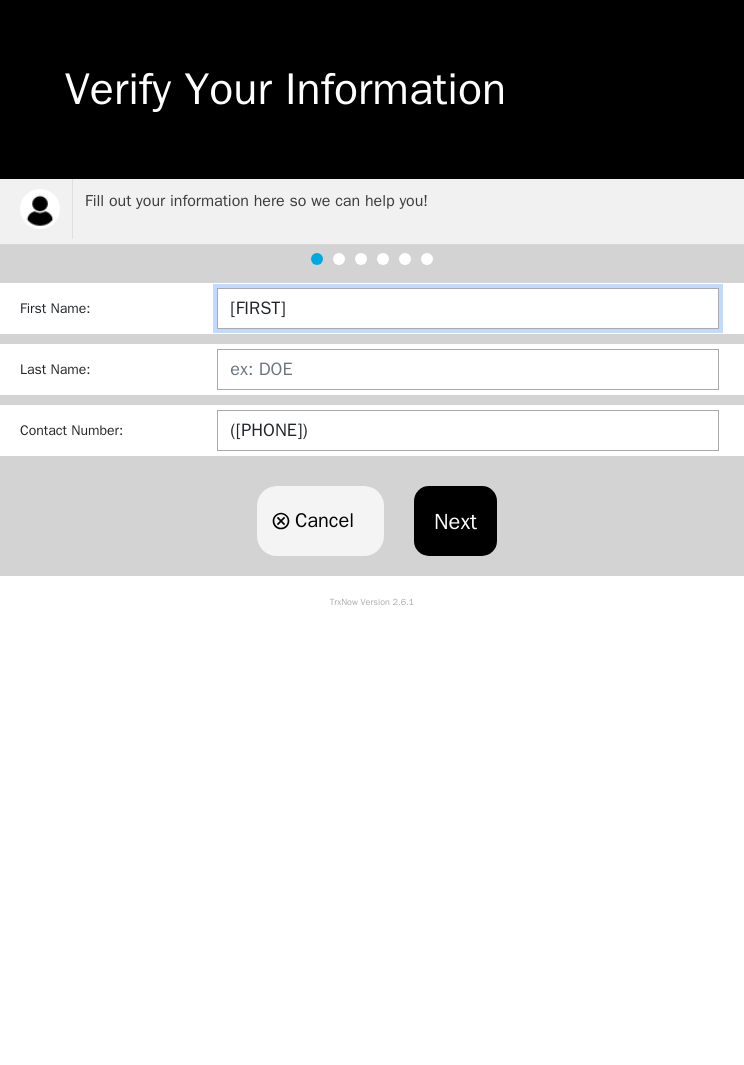 type on "[FIRST]" 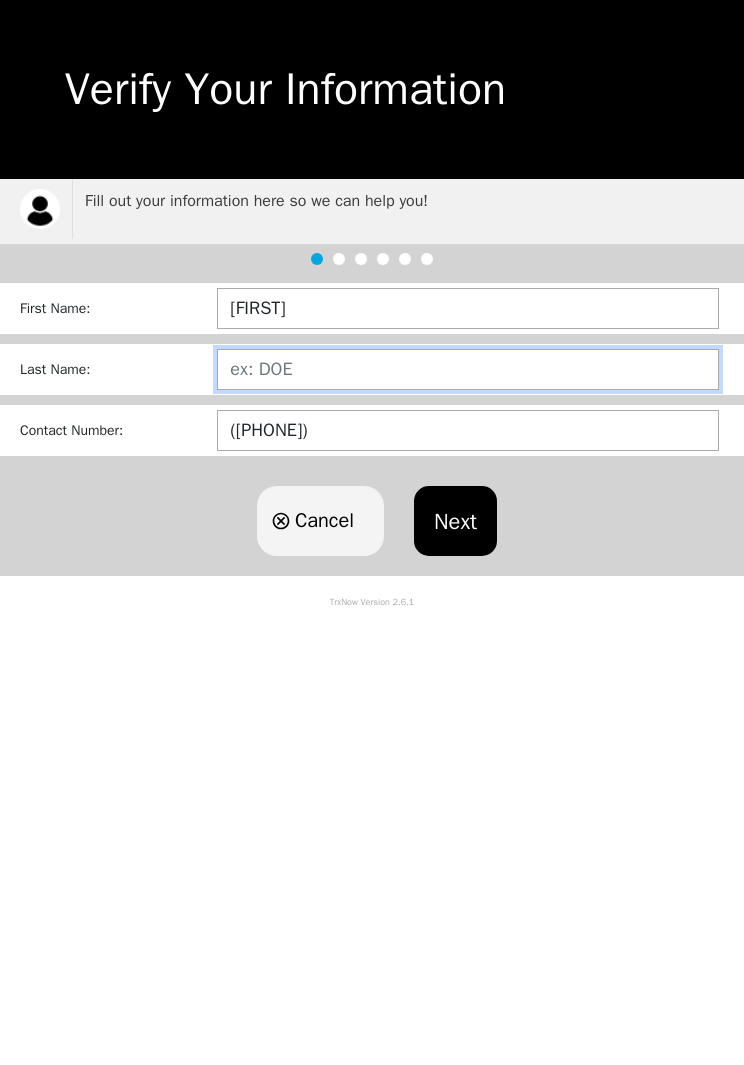 click at bounding box center [468, 369] 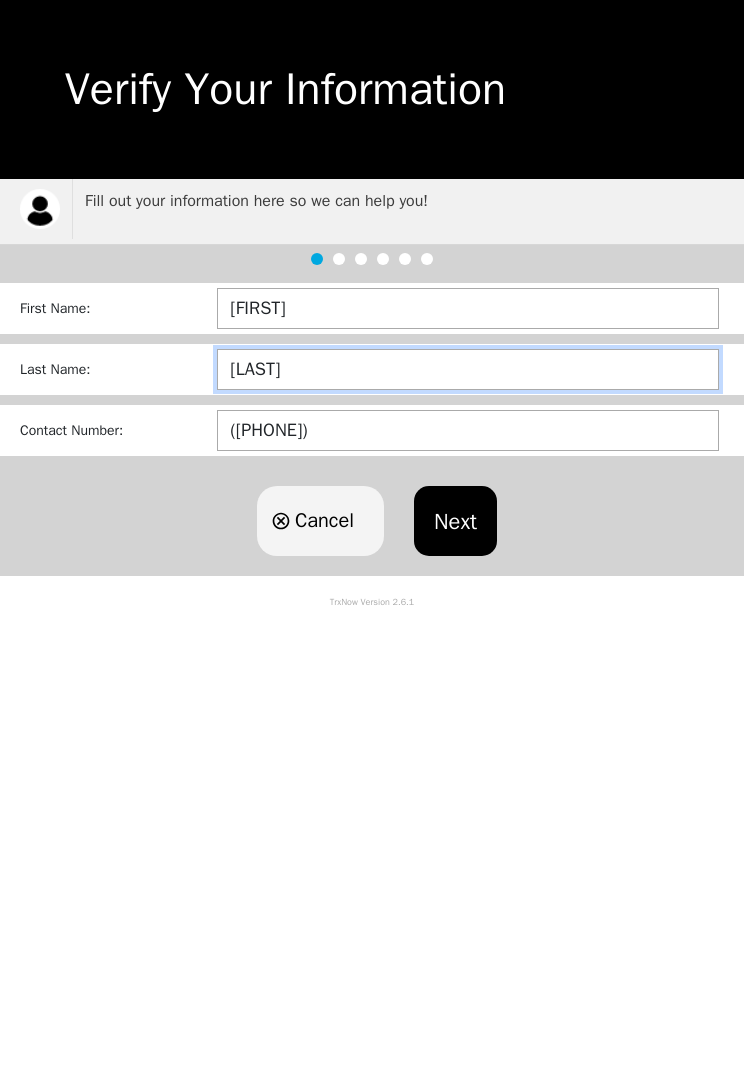 type on "[LAST]" 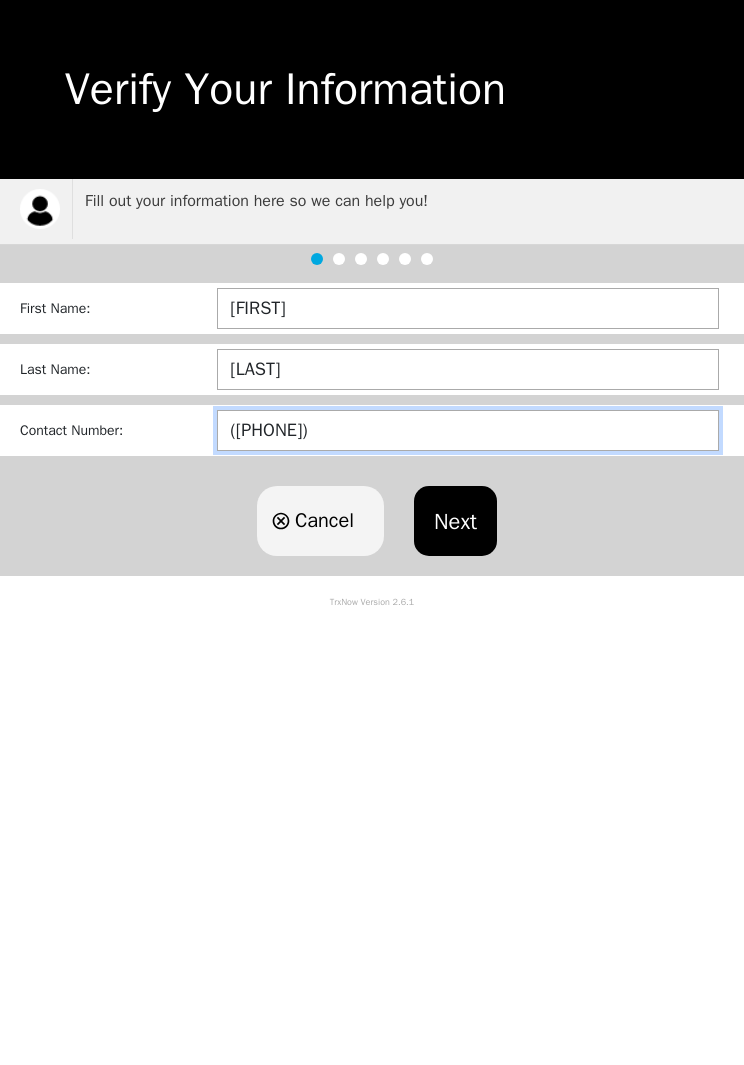 click on "([PHONE])" at bounding box center [468, 430] 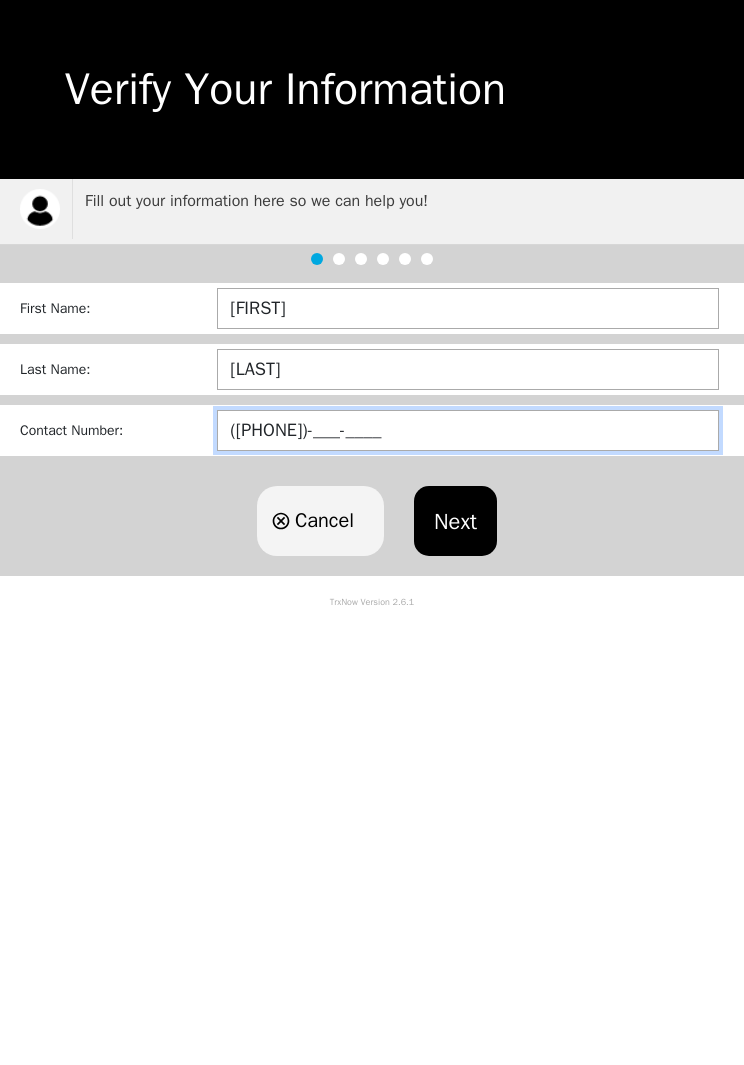 type on "([PHONE])-___-____" 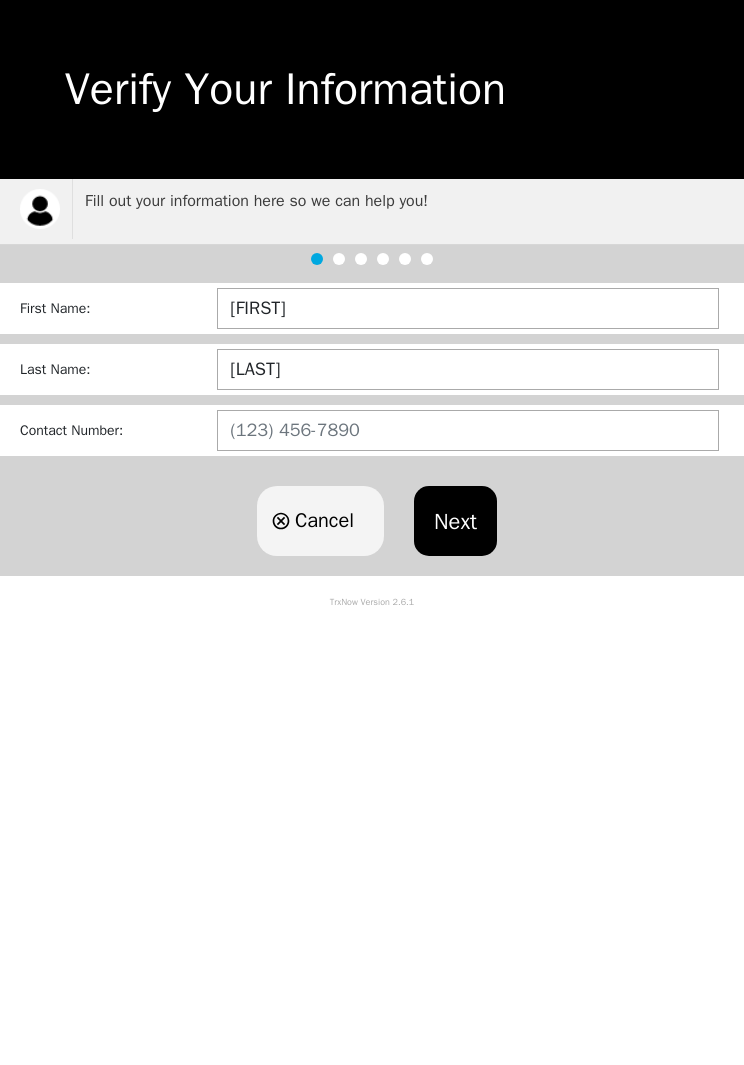 click on "Cancel" at bounding box center [320, 521] 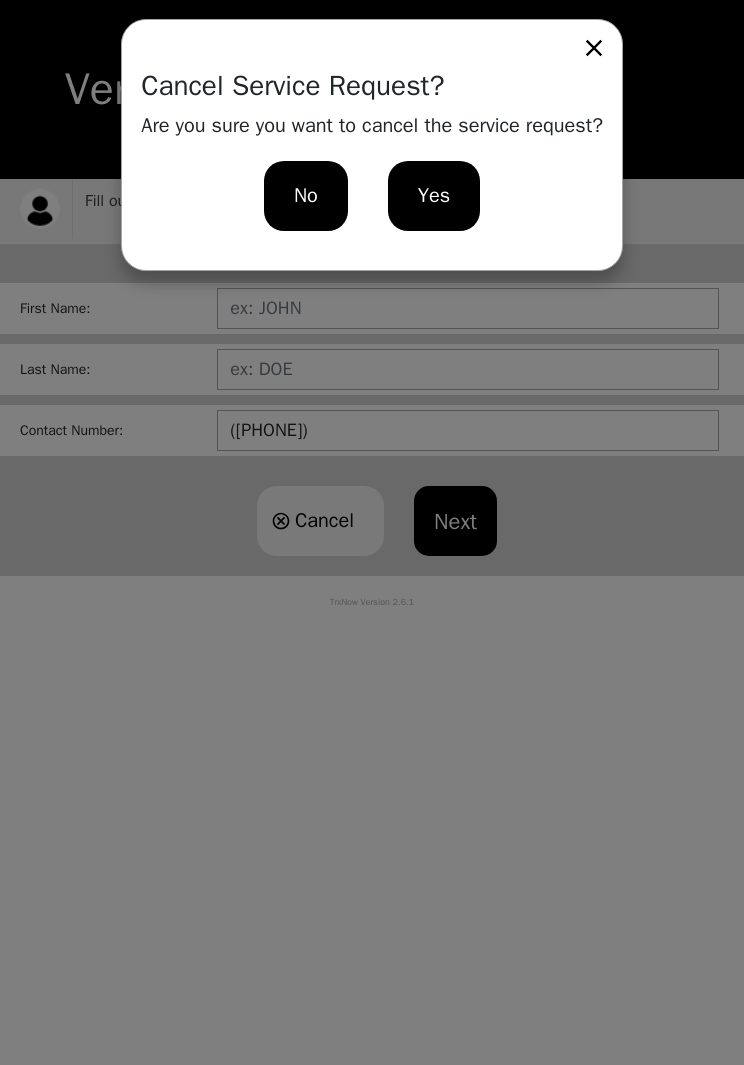 click on "No" at bounding box center (306, 196) 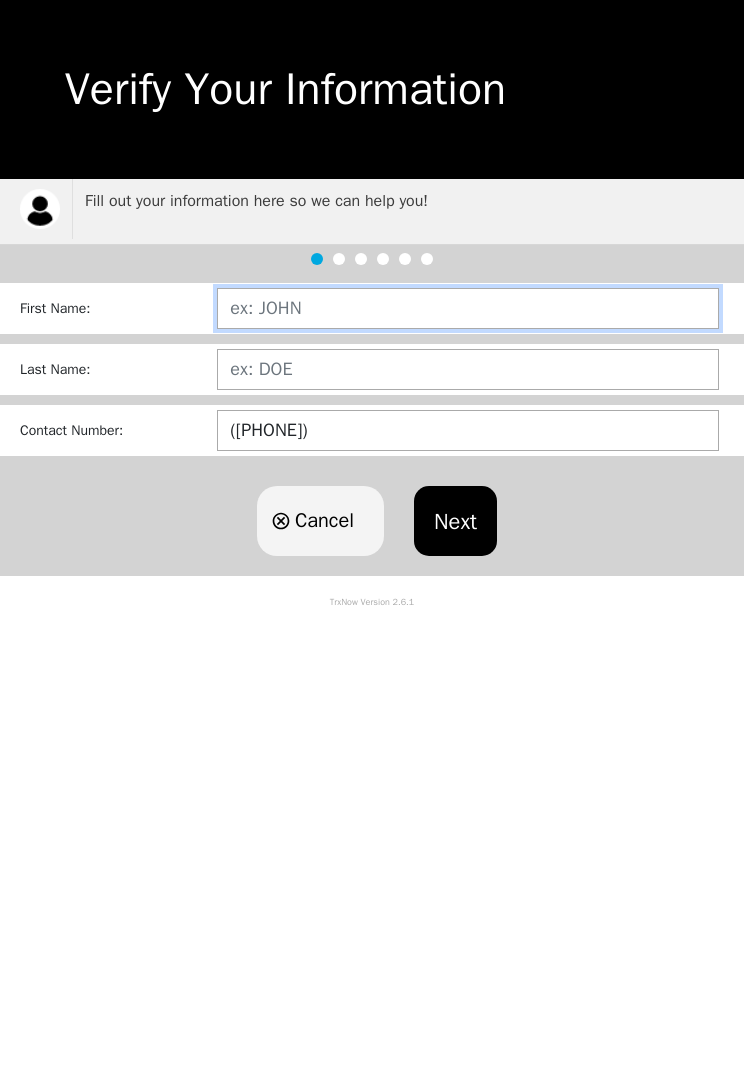 click at bounding box center [468, 308] 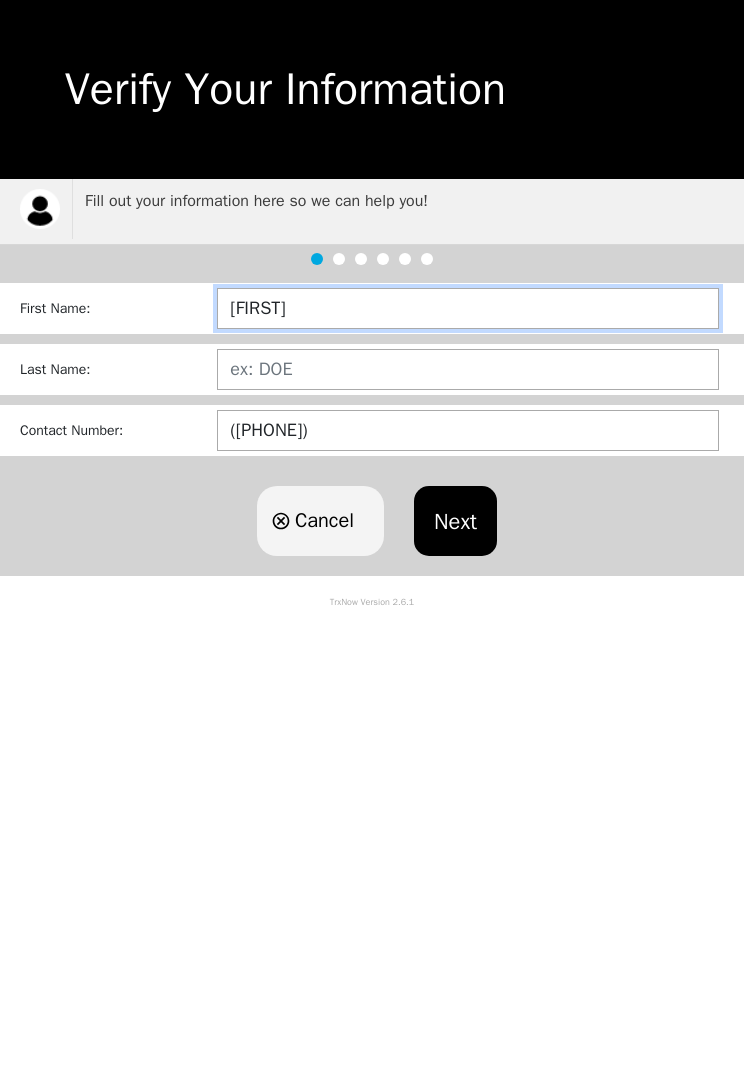 type on "[FIRST]" 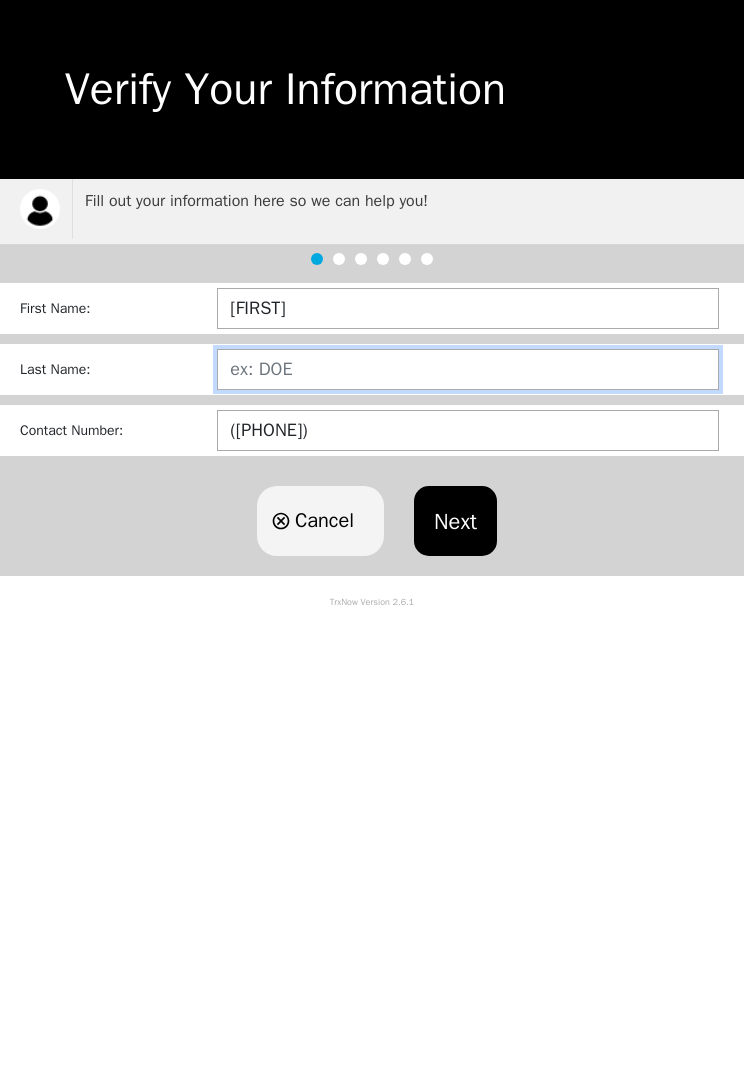 click at bounding box center [468, 369] 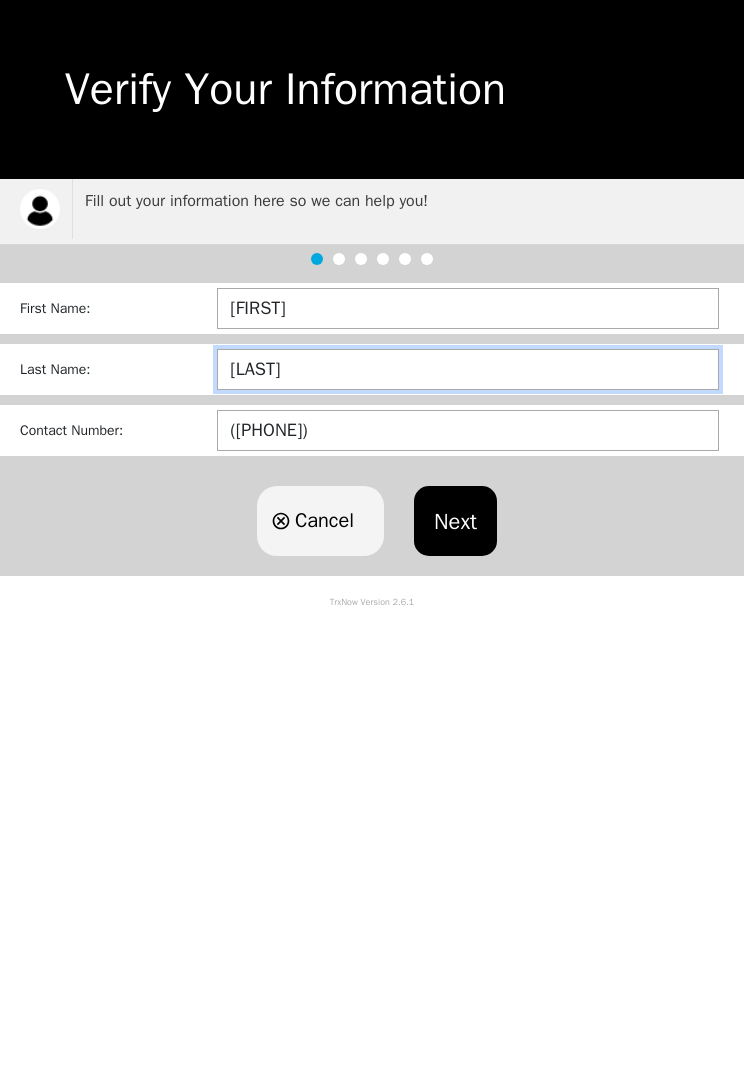 type on "[LAST]" 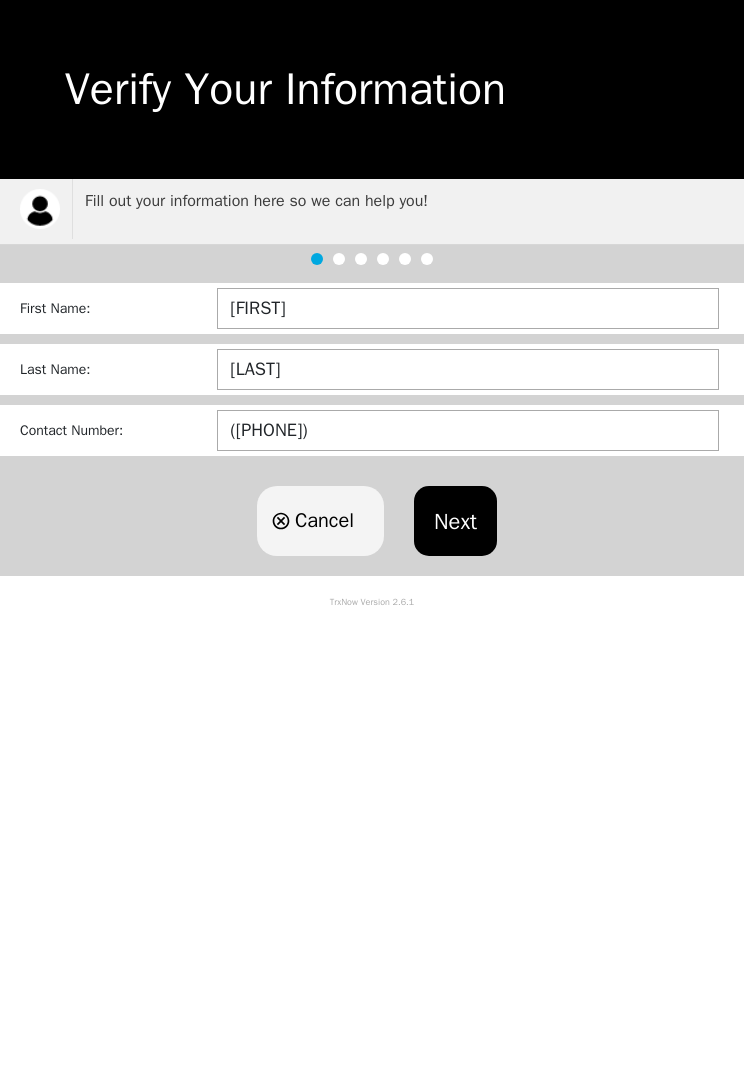 click on "Next" at bounding box center (455, 521) 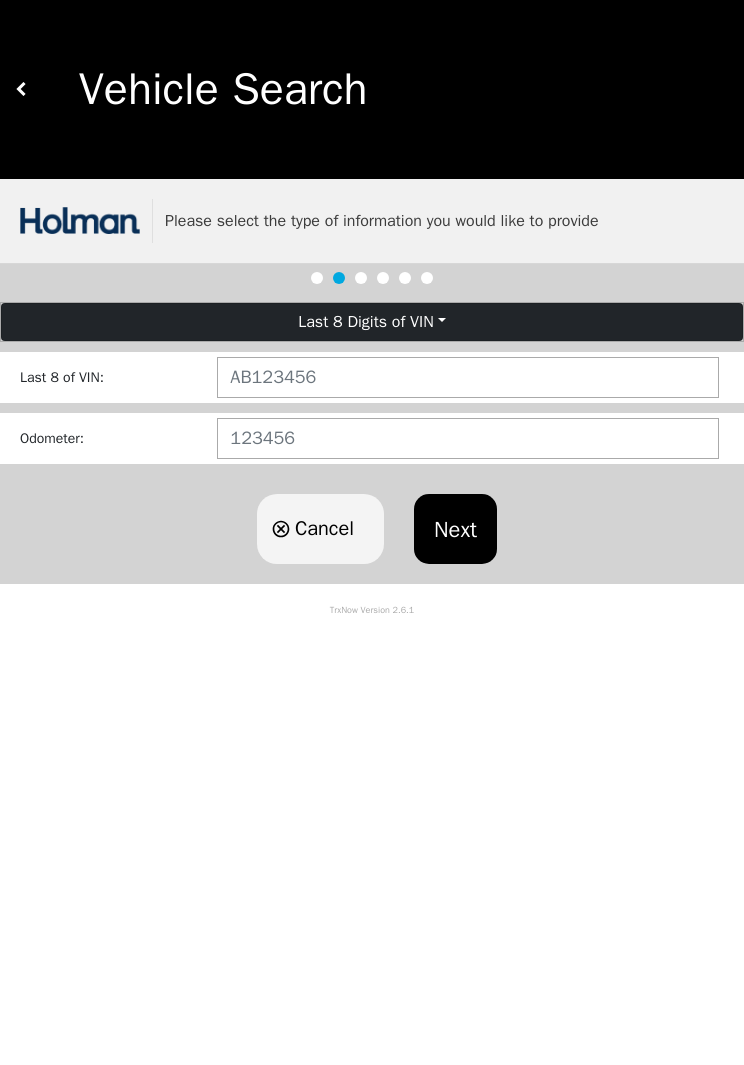click on "Last 8 of VIN :" at bounding box center [372, 377] 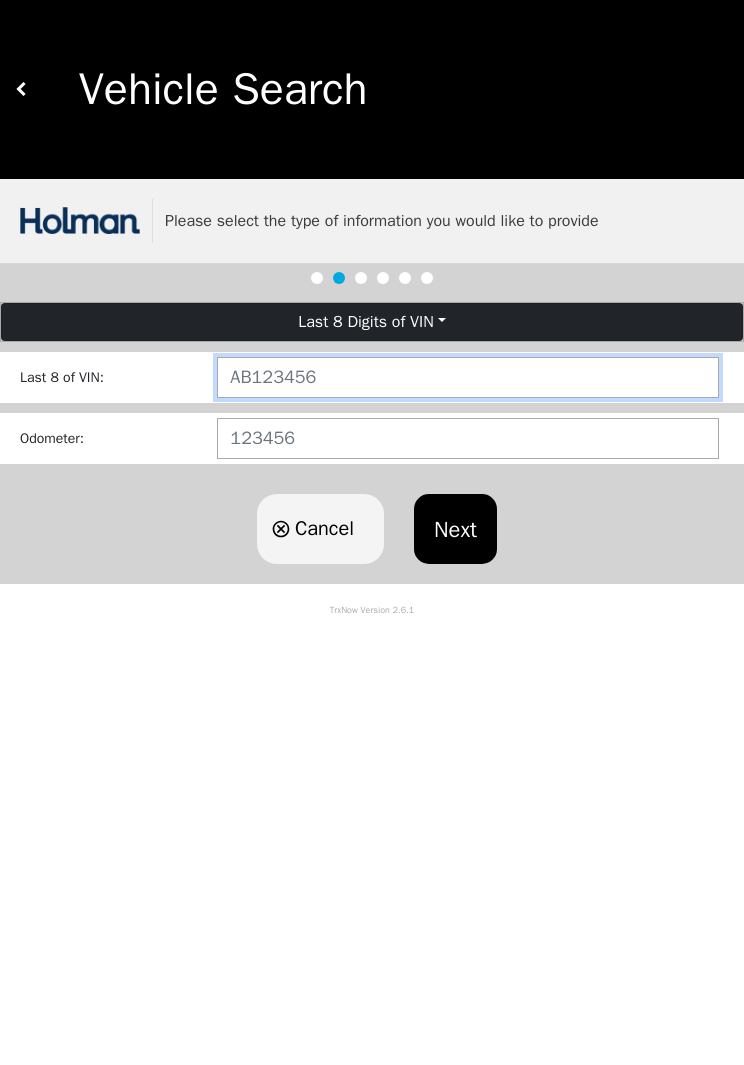 click at bounding box center (468, 377) 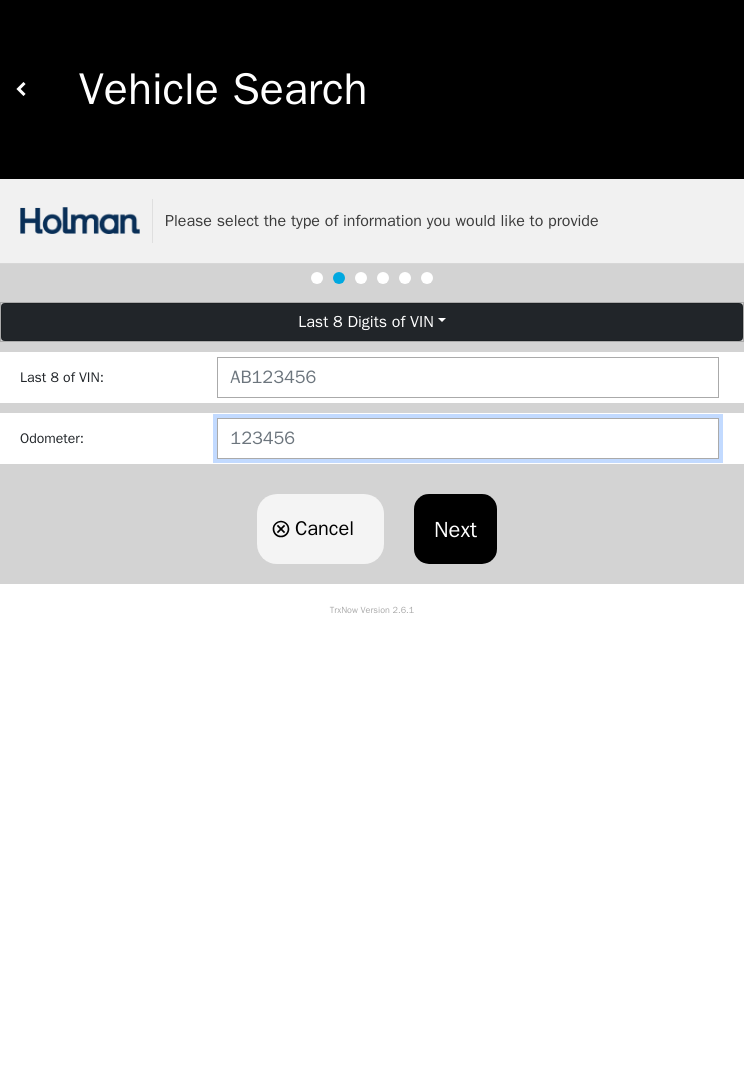 click at bounding box center [468, 438] 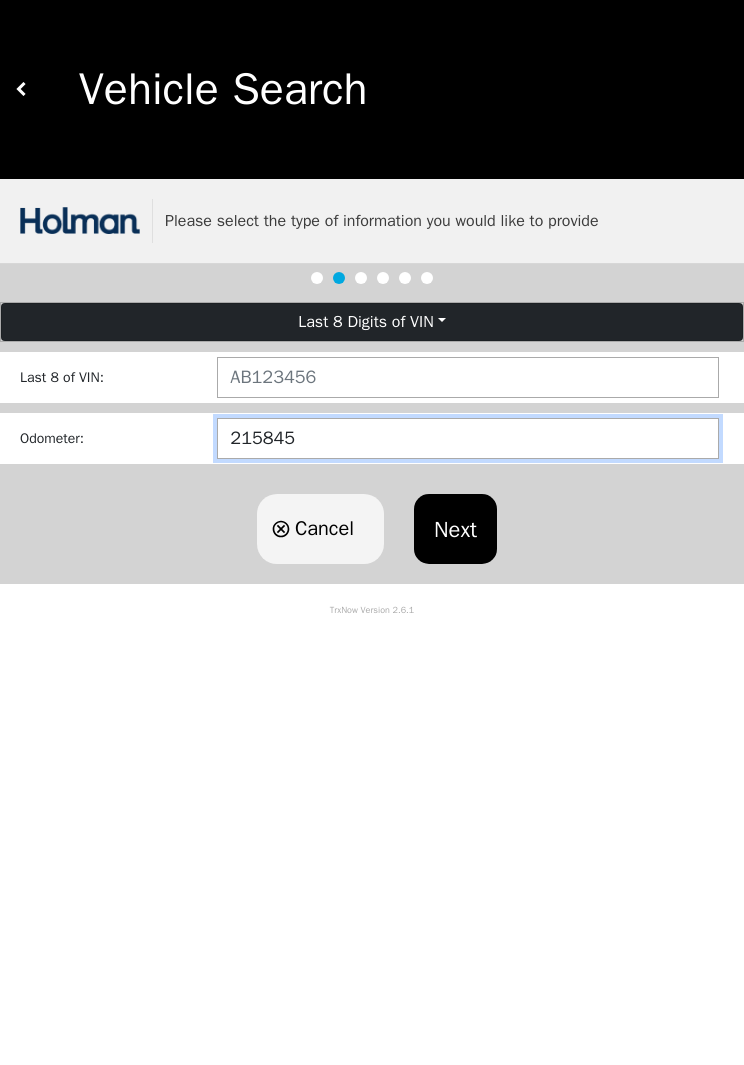type on "215845" 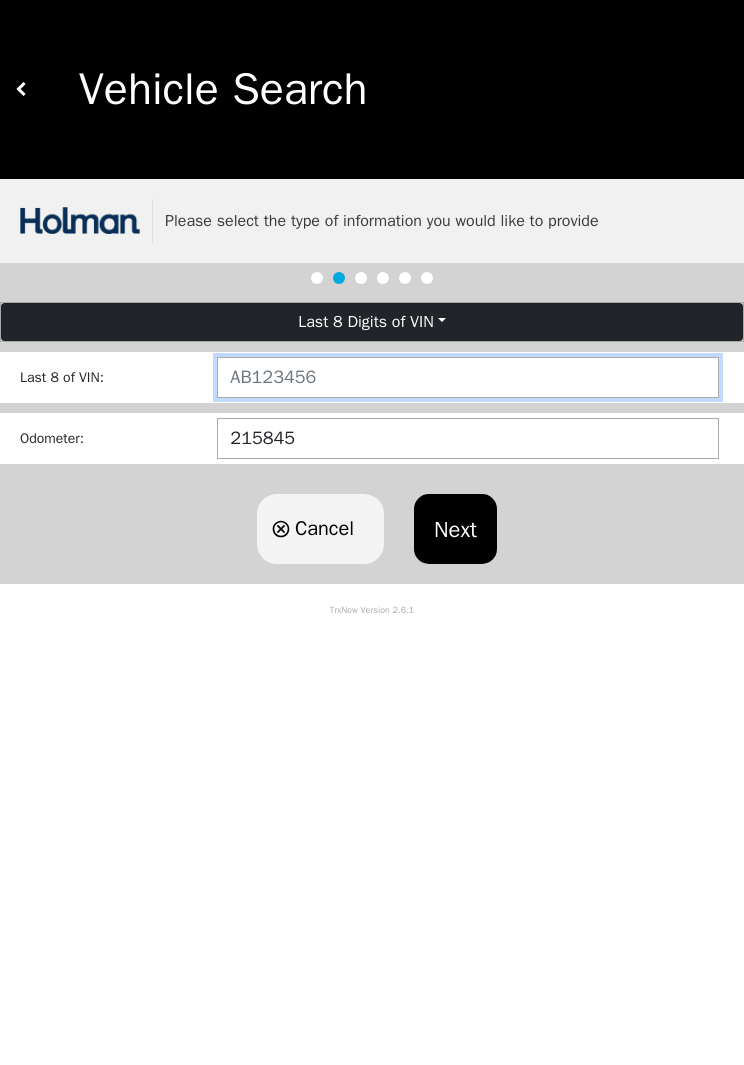 click at bounding box center (468, 377) 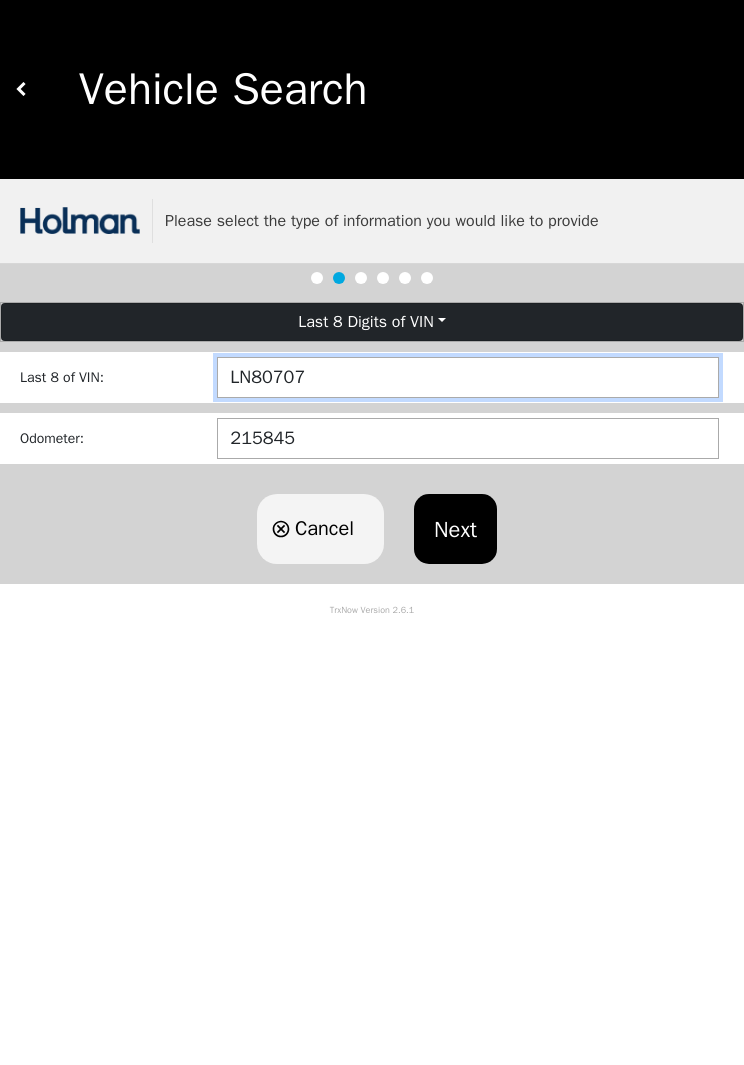 type on "LN807077" 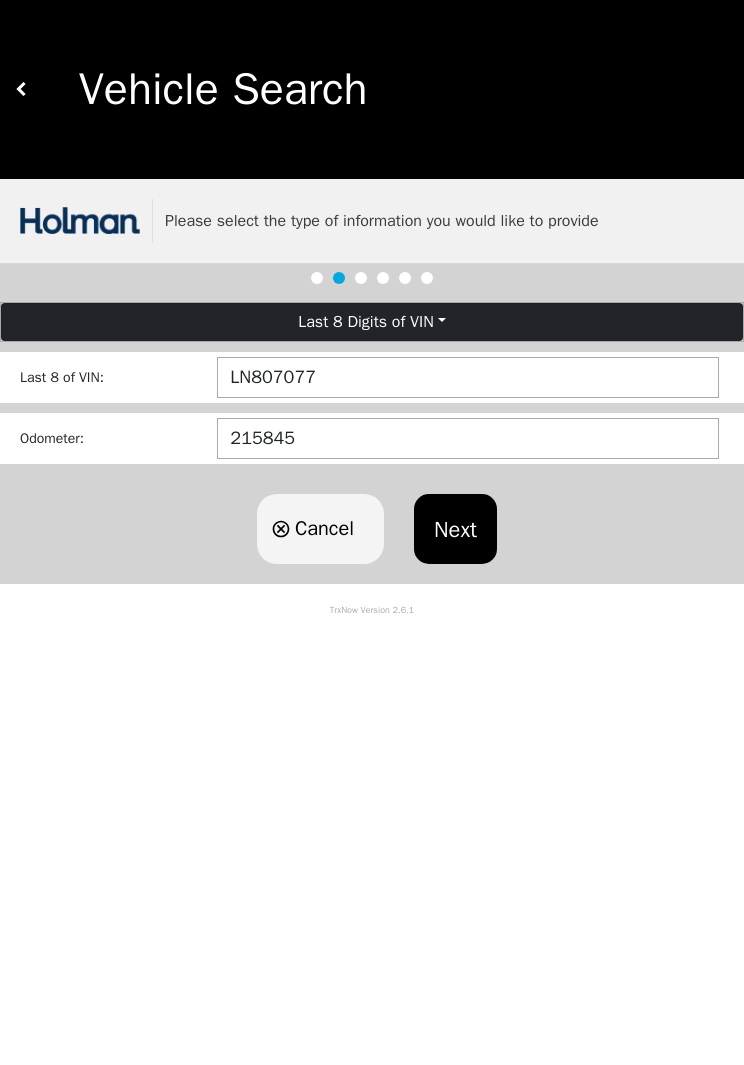 click on "Next" at bounding box center [455, 529] 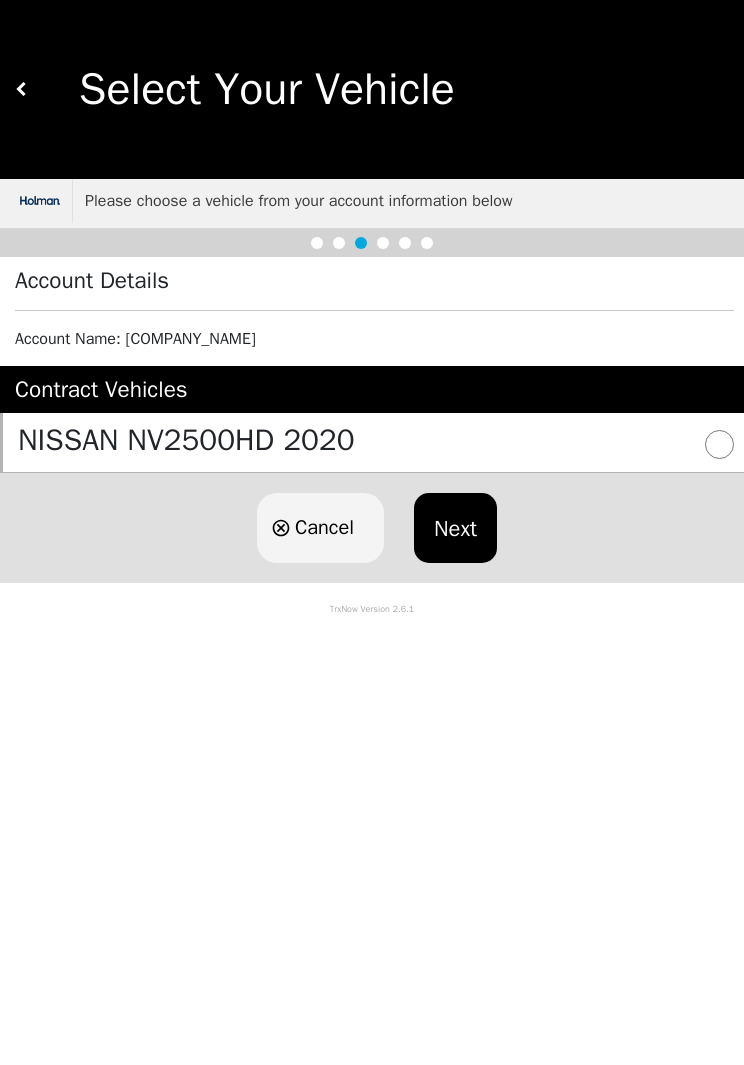 click at bounding box center (719, 444) 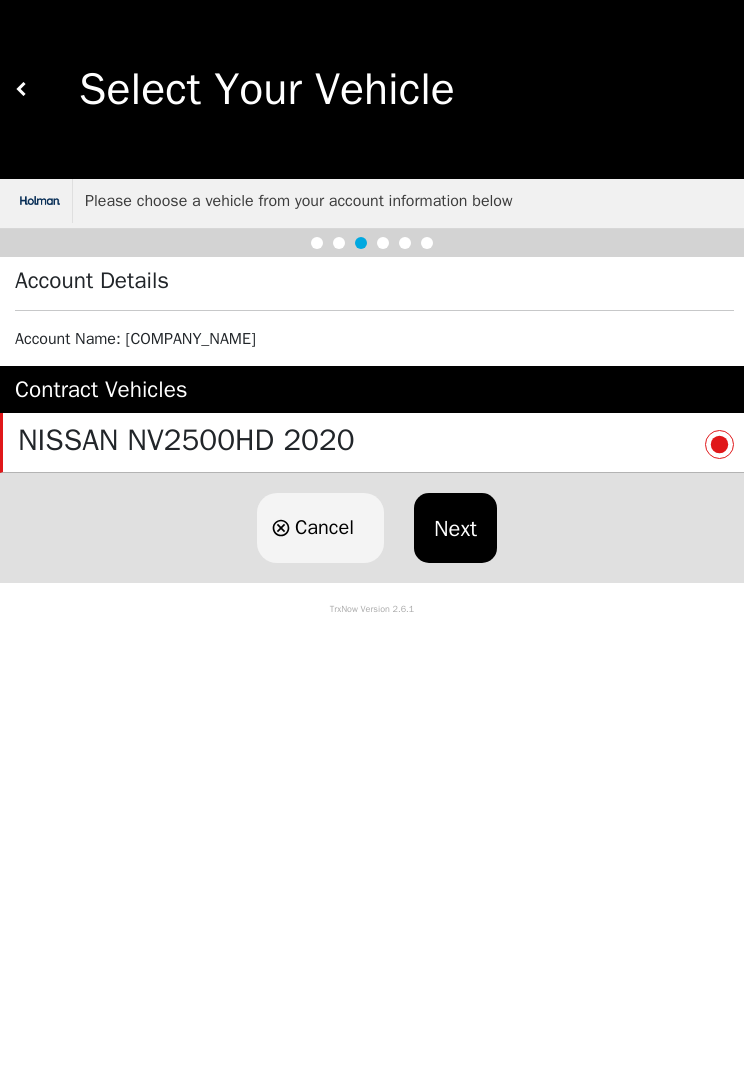 click on "Next" at bounding box center (455, 528) 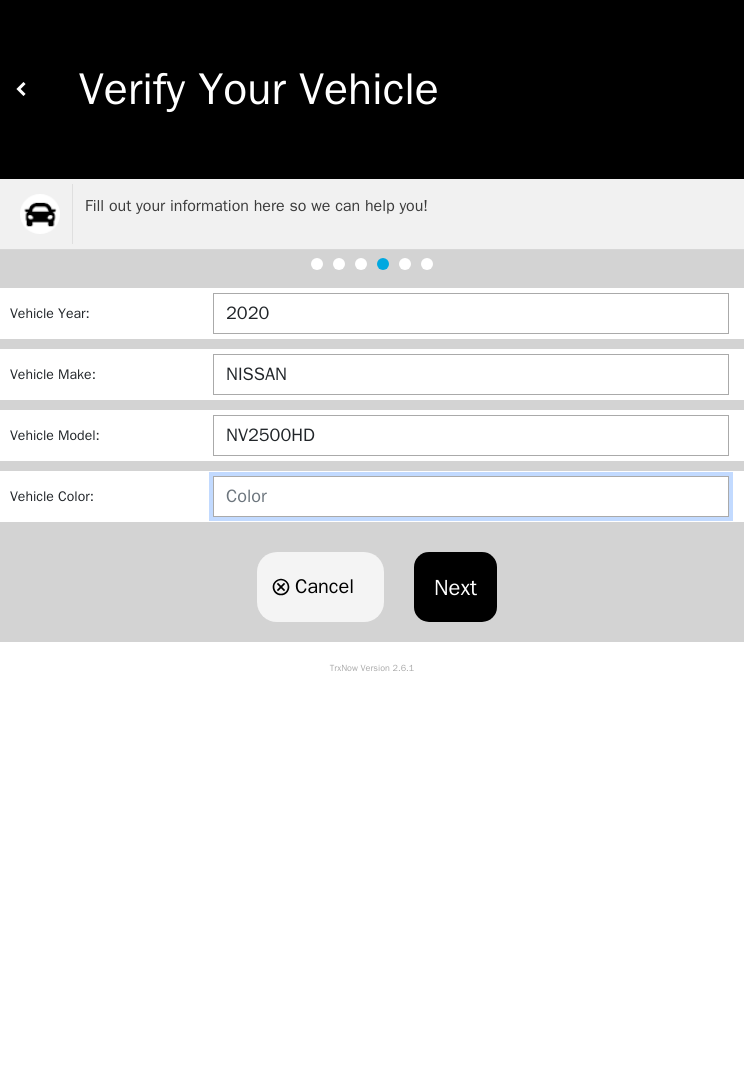 click at bounding box center (471, 496) 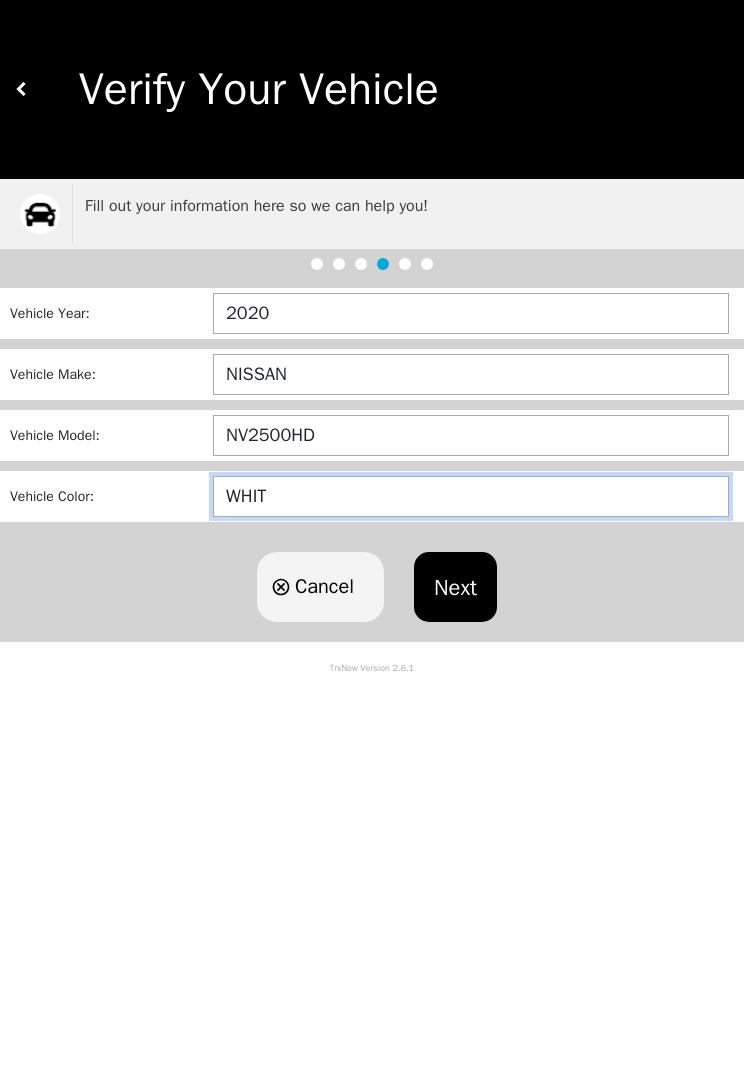 type on "WHITE" 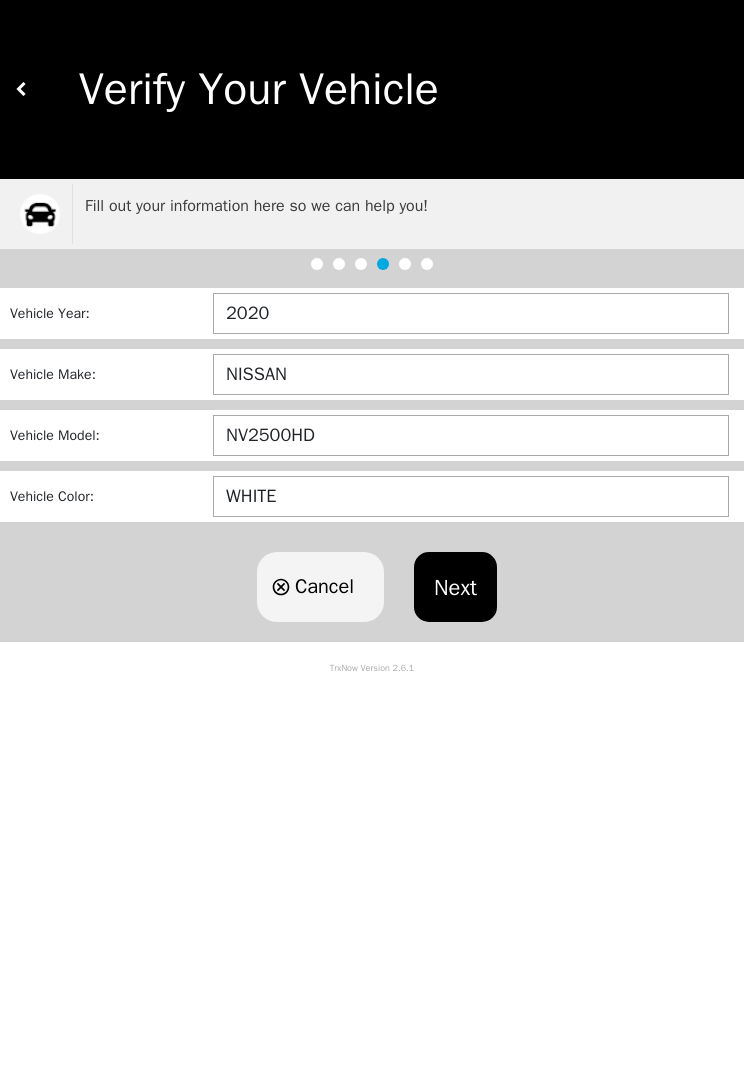 click on "Next" at bounding box center (455, 587) 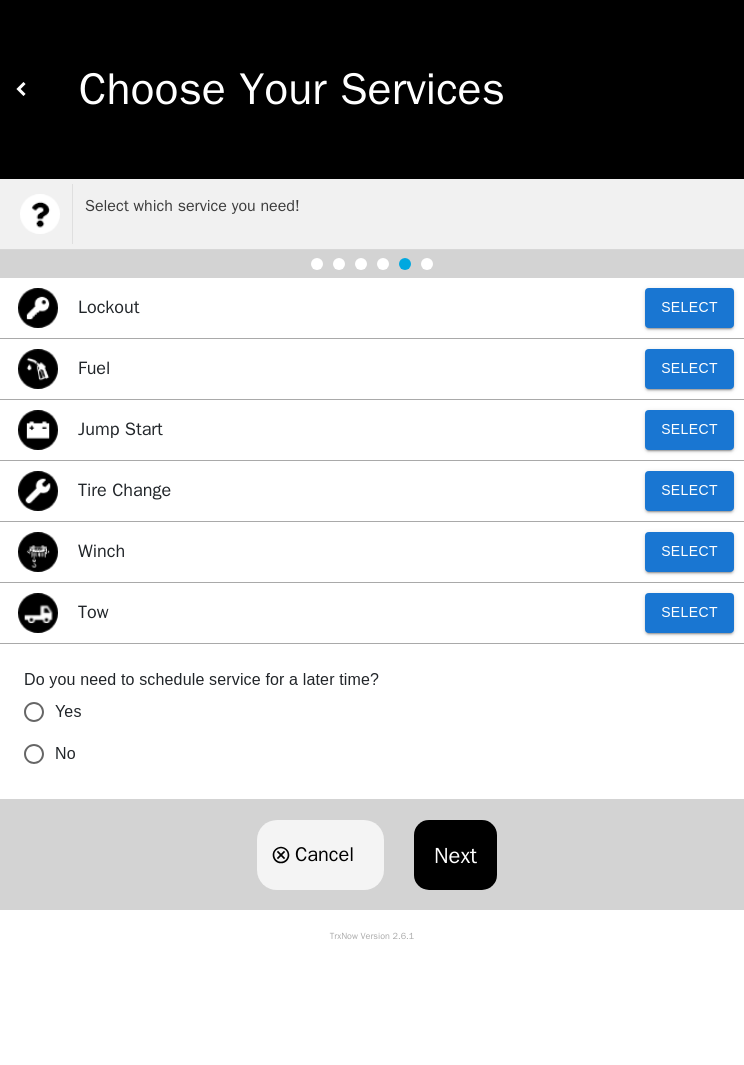 click on "Select" at bounding box center (689, 491) 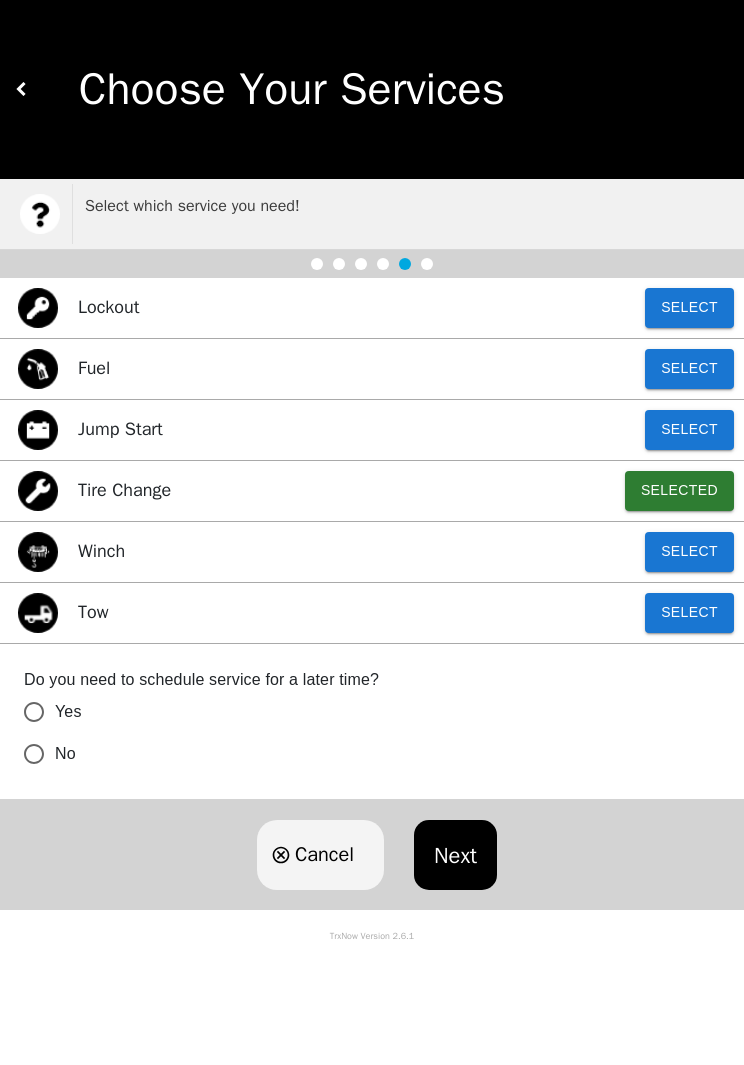 click on "No" at bounding box center [34, 754] 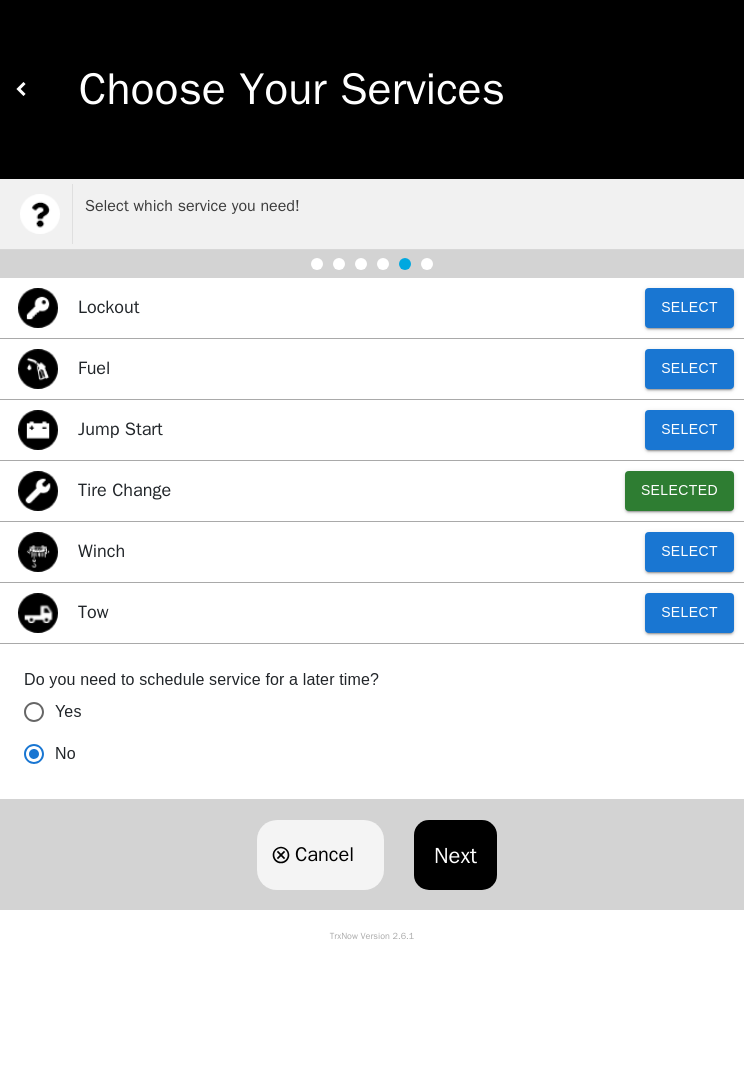 click on "Next" at bounding box center (455, 855) 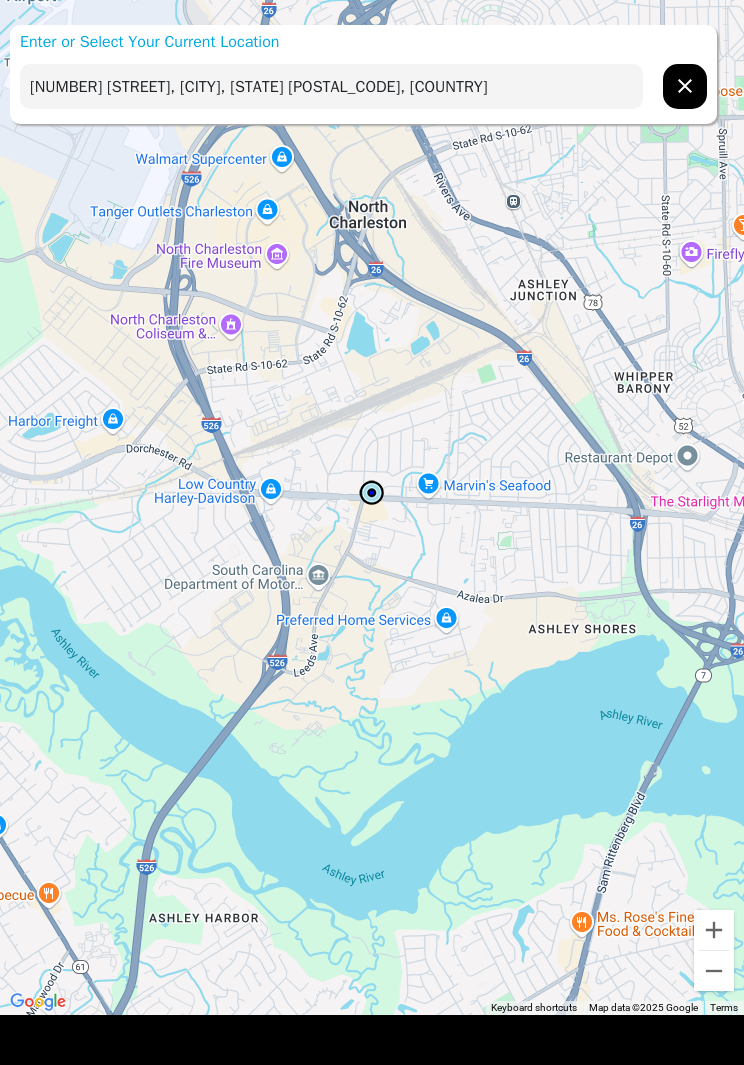 click on "[NUMBER] [STREET], [CITY], [STATE] [POSTAL_CODE], [COUNTRY]" at bounding box center [331, 86] 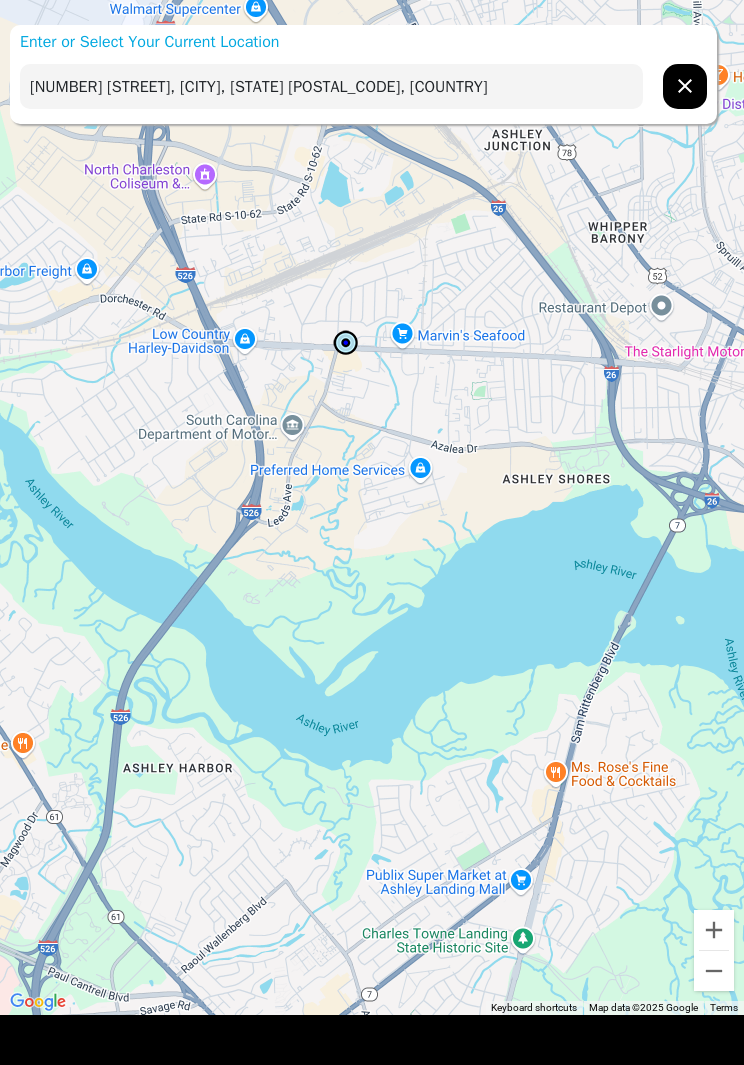 click on "[NUMBER] [STREET], [CITY], [STATE] [POSTAL_CODE], [COUNTRY]" at bounding box center [331, 86] 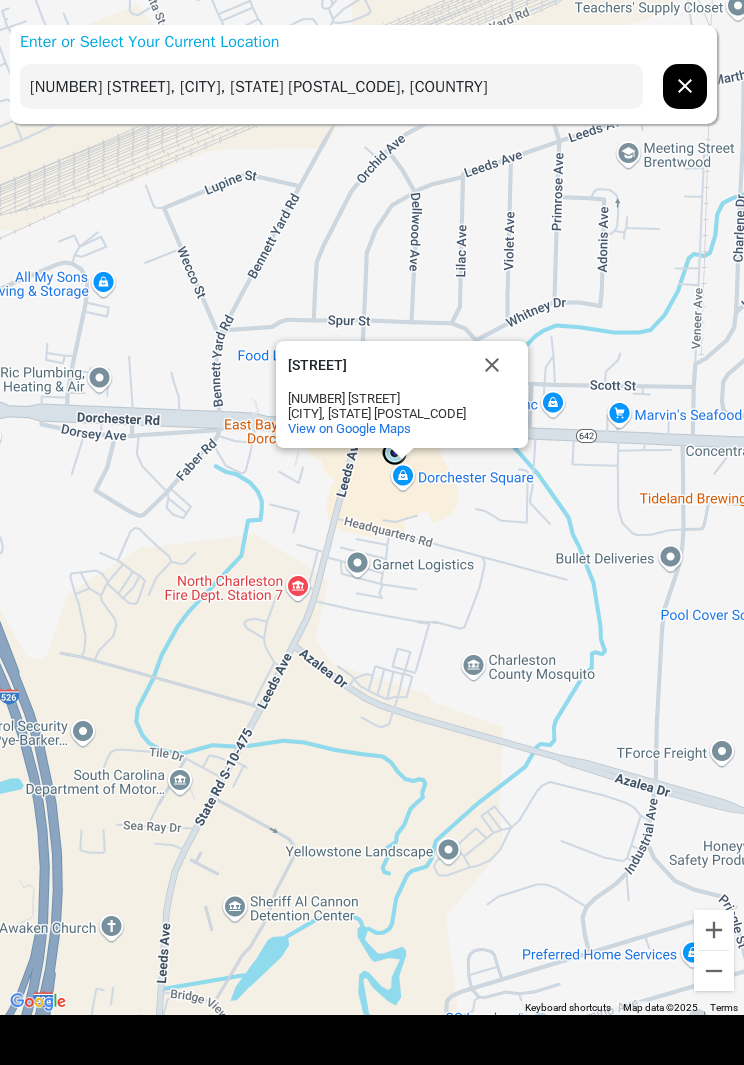 click at bounding box center [492, 365] 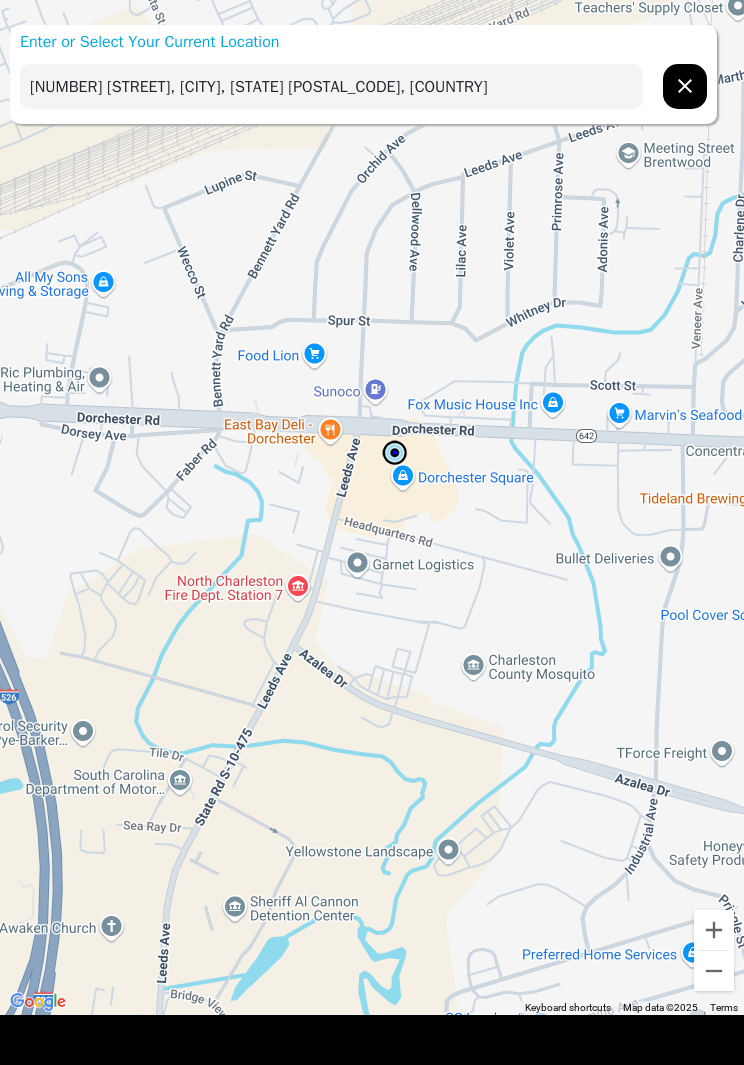 click on "[NUMBER] [STREET], [CITY], [STATE] [POSTAL_CODE], [COUNTRY]" at bounding box center (331, 86) 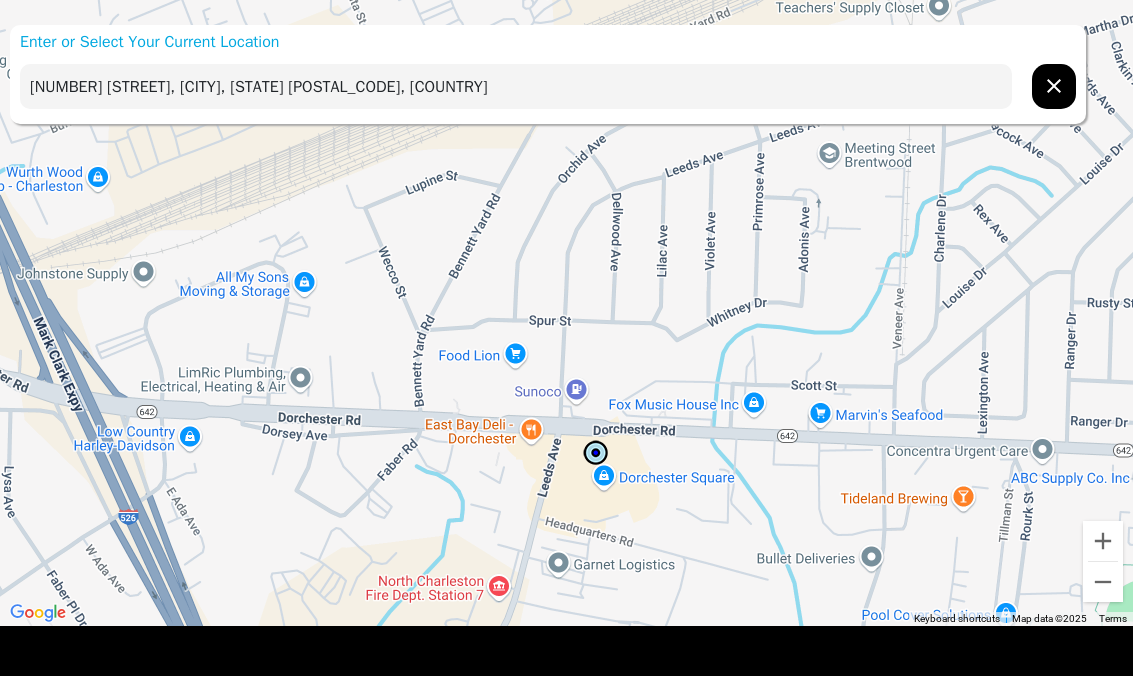 click on "[NUMBER] [STREET], [CITY], [STATE] [POSTAL_CODE], [COUNTRY]" at bounding box center [516, 86] 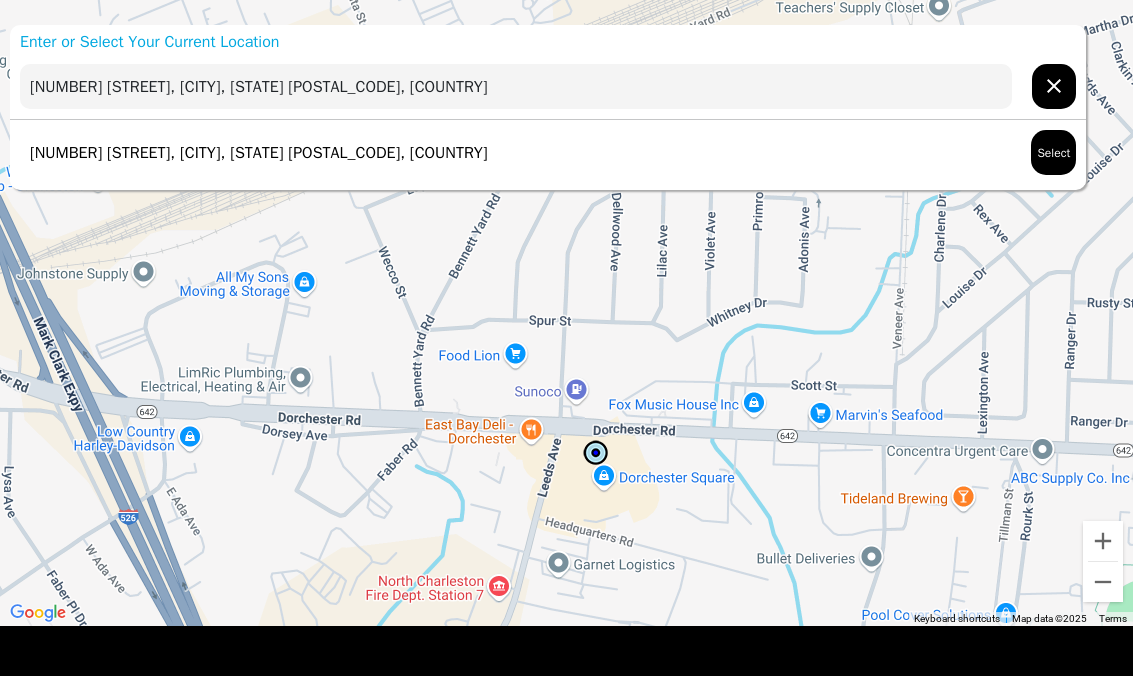 click on "Select" at bounding box center (1053, 152) 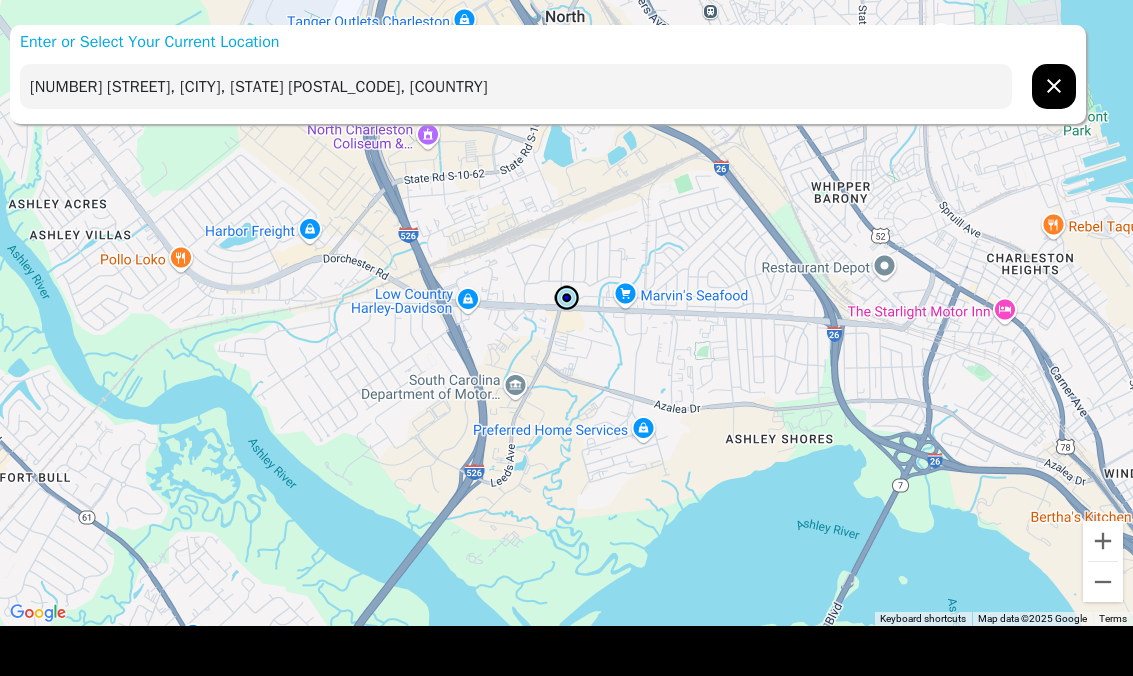 click on "[NUMBER] [STREET], [CITY], [STATE] [POSTAL_CODE], [COUNTRY]" at bounding box center [516, 86] 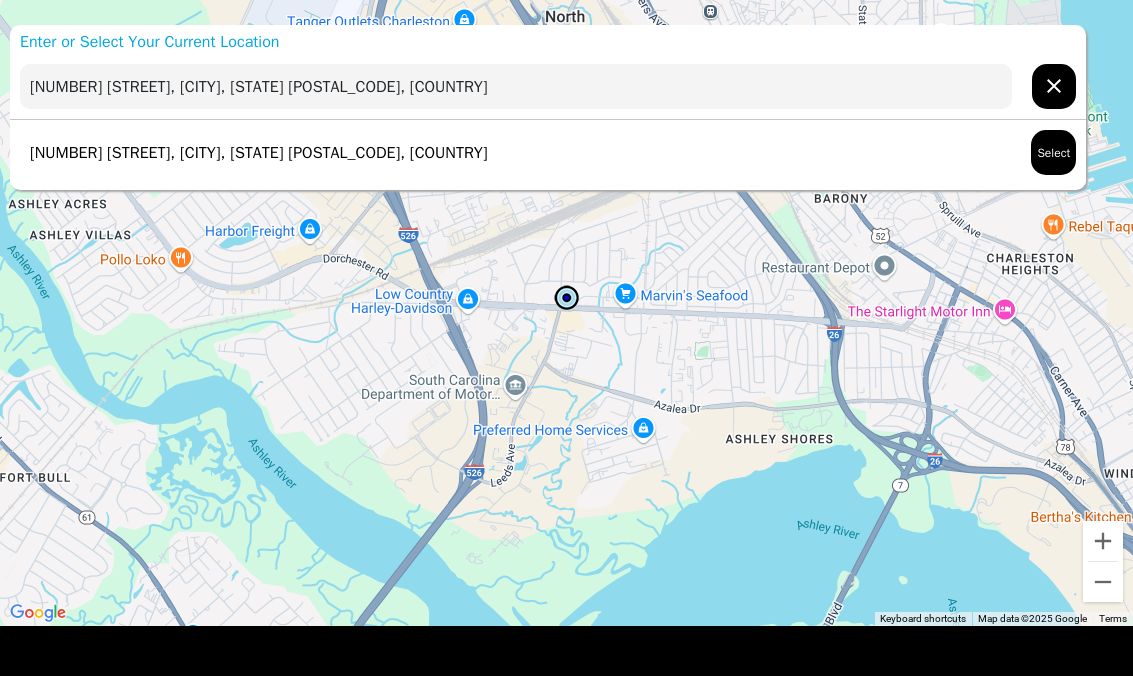click on "Select" at bounding box center [1053, 152] 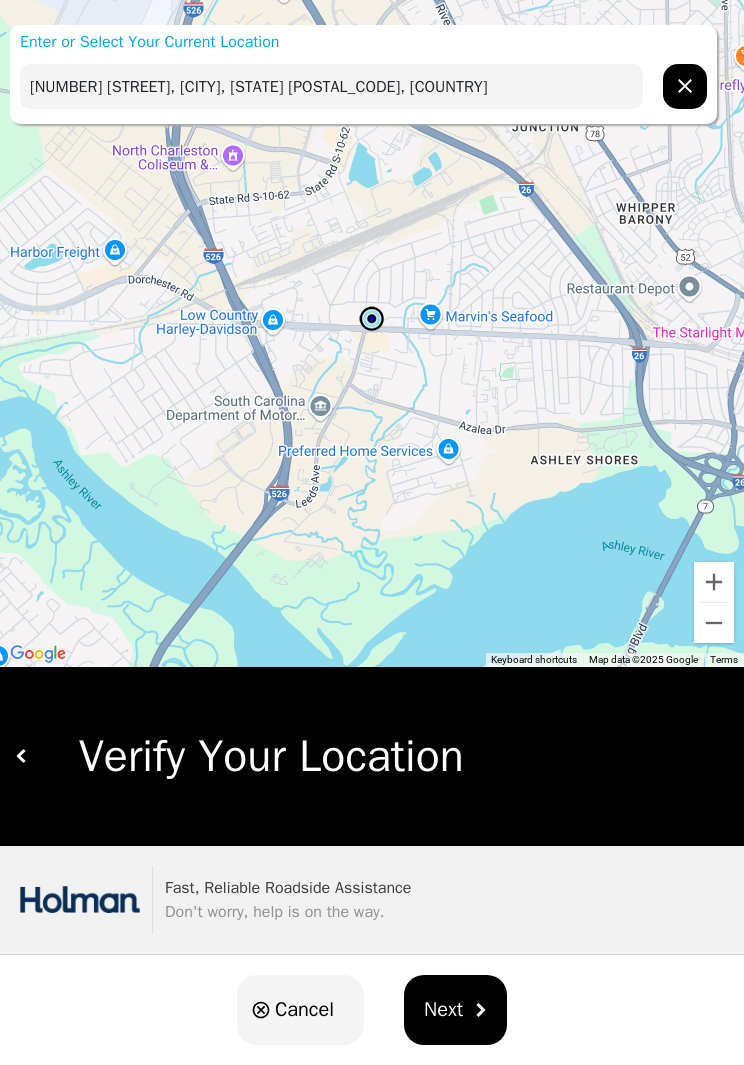 click on "Next" at bounding box center [455, 1010] 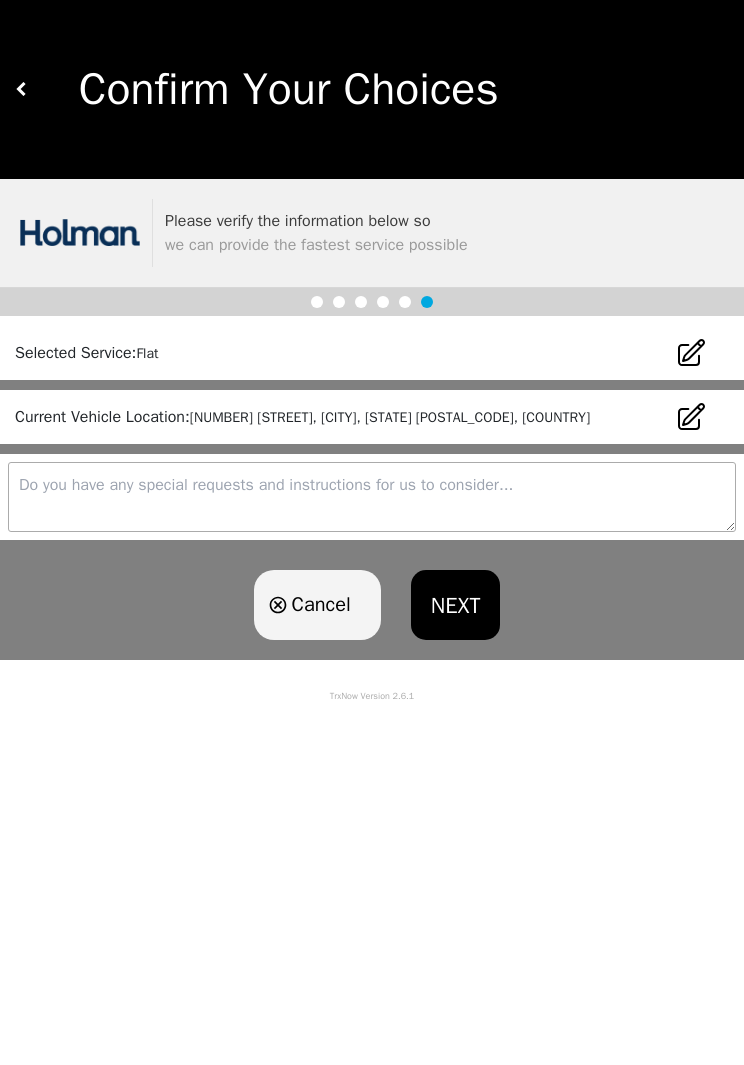 click at bounding box center (372, 497) 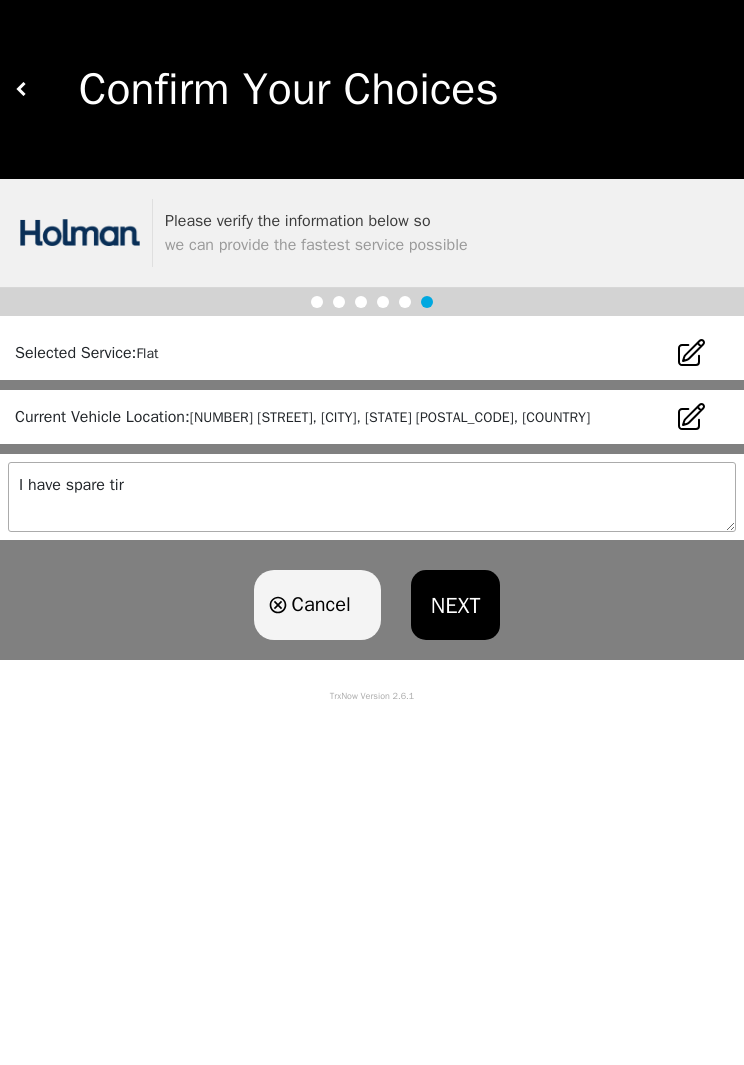type on "I have spare tire" 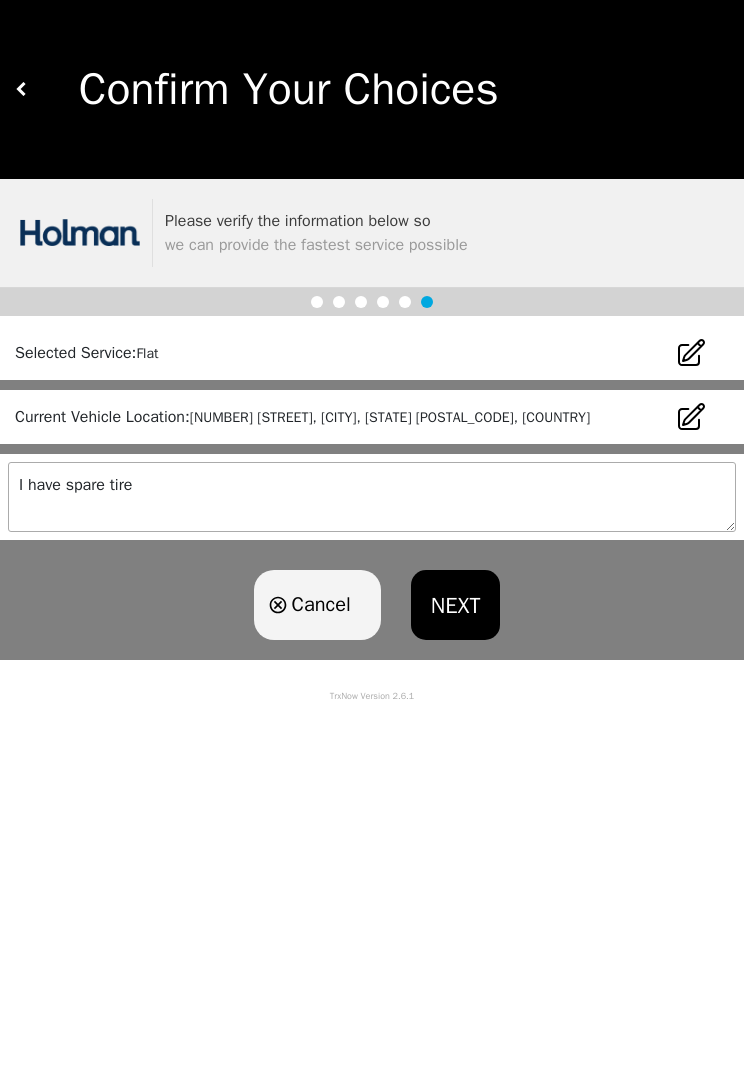click on "NEXT" at bounding box center (456, 605) 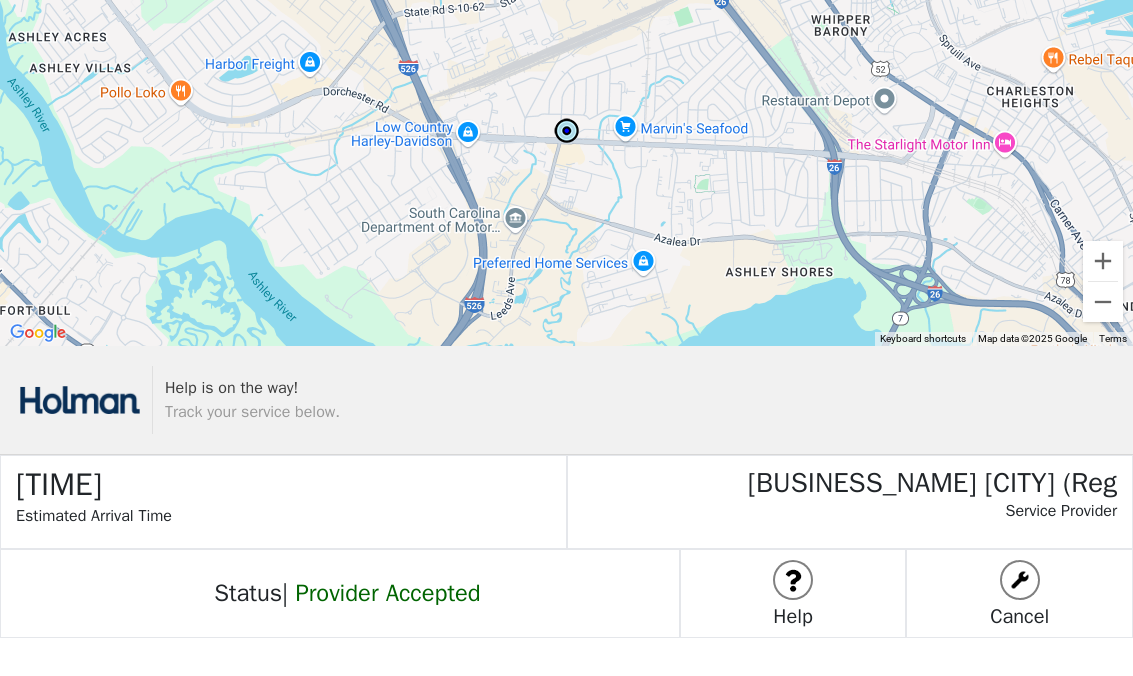 scroll, scrollTop: 22, scrollLeft: 0, axis: vertical 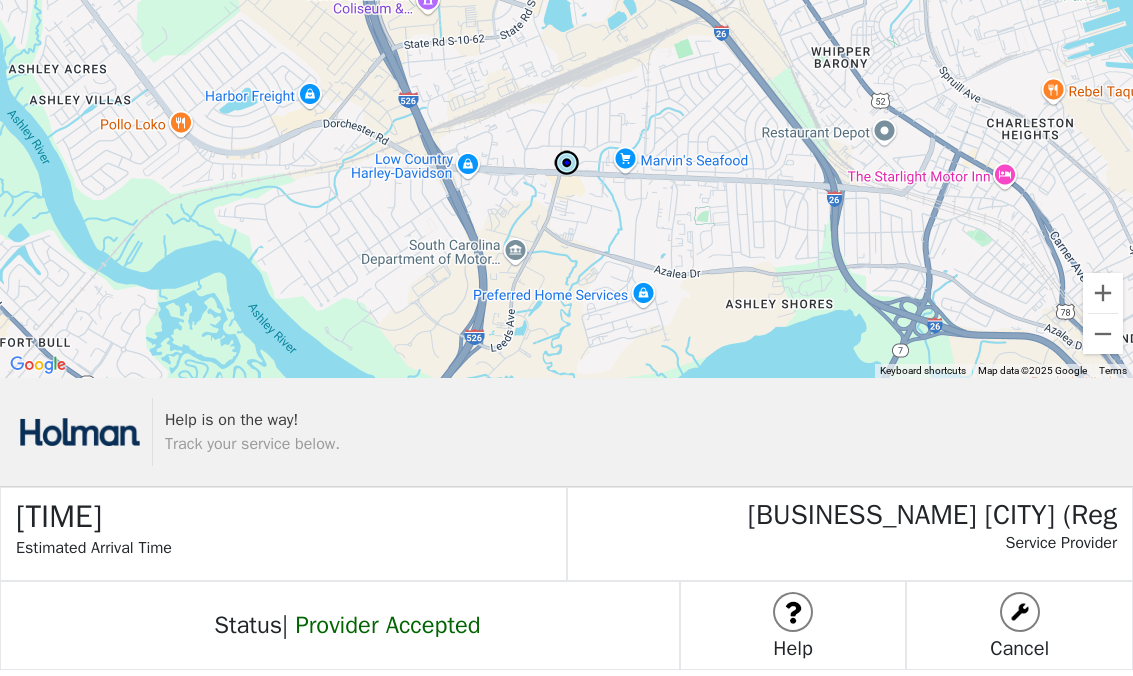 click on "Service Provider" at bounding box center [843, 553] 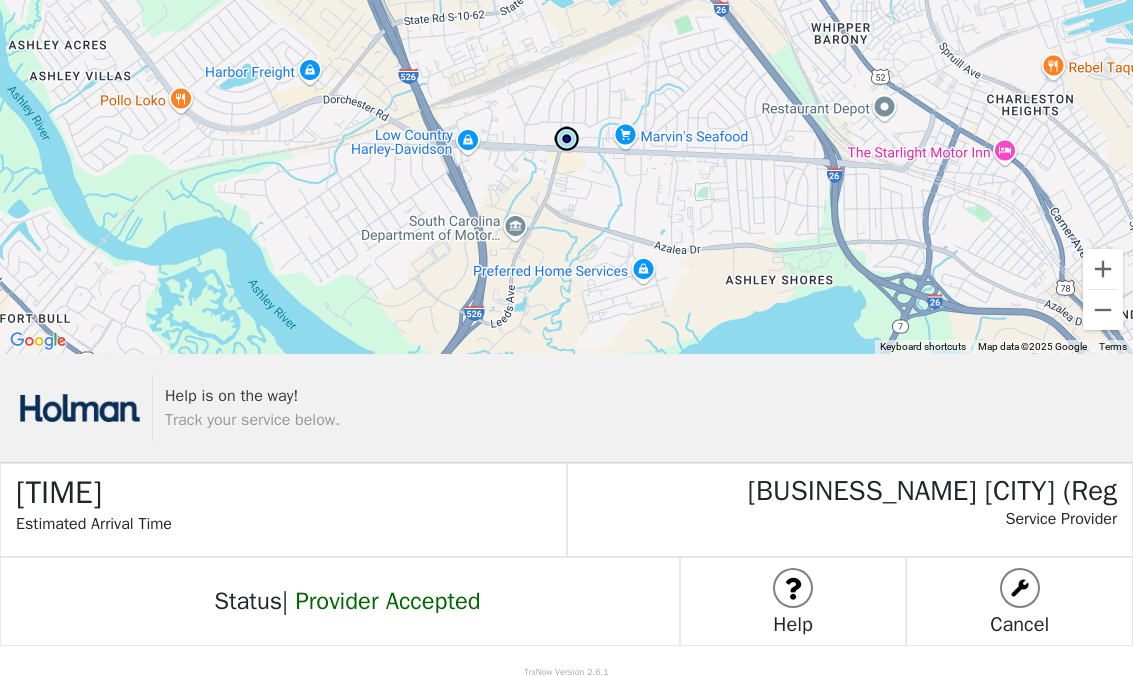 scroll, scrollTop: 47, scrollLeft: 0, axis: vertical 